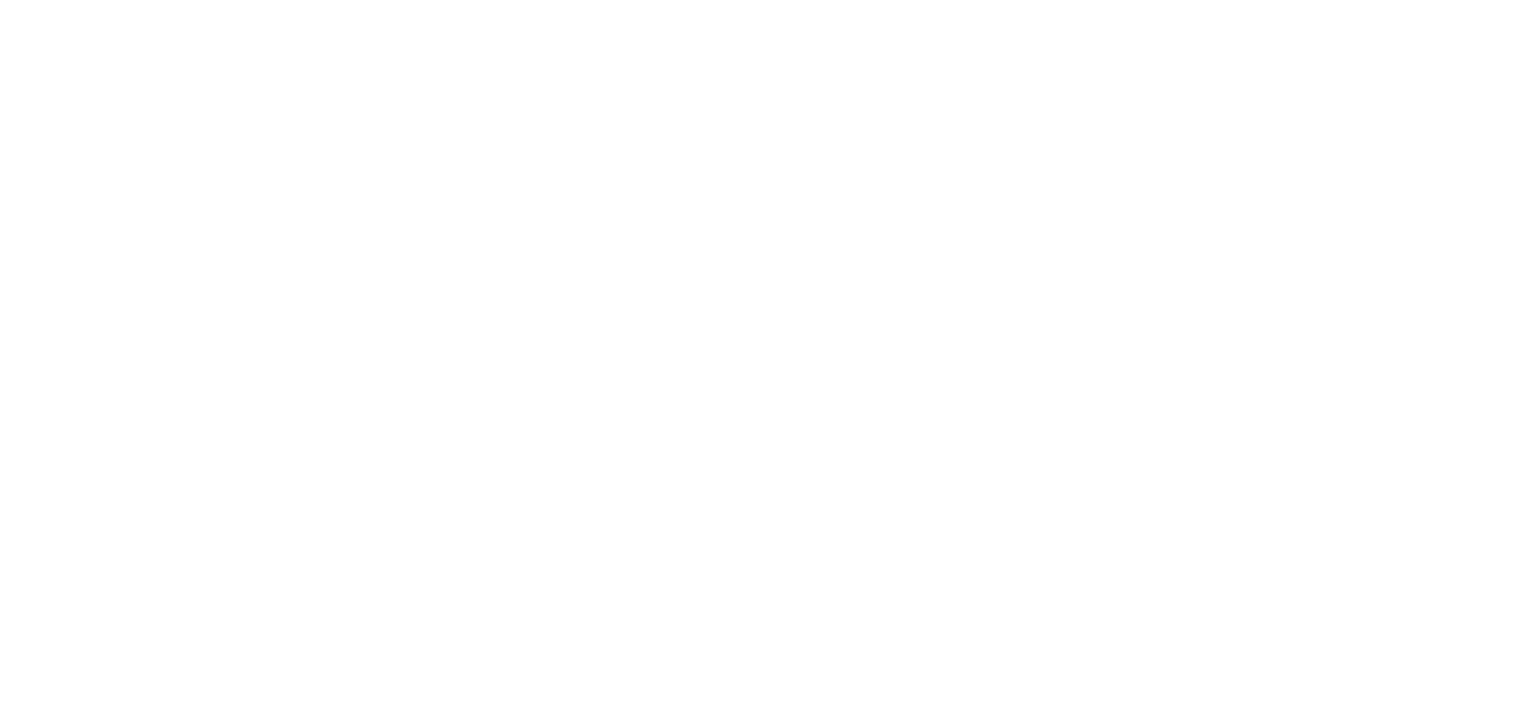 scroll, scrollTop: 0, scrollLeft: 0, axis: both 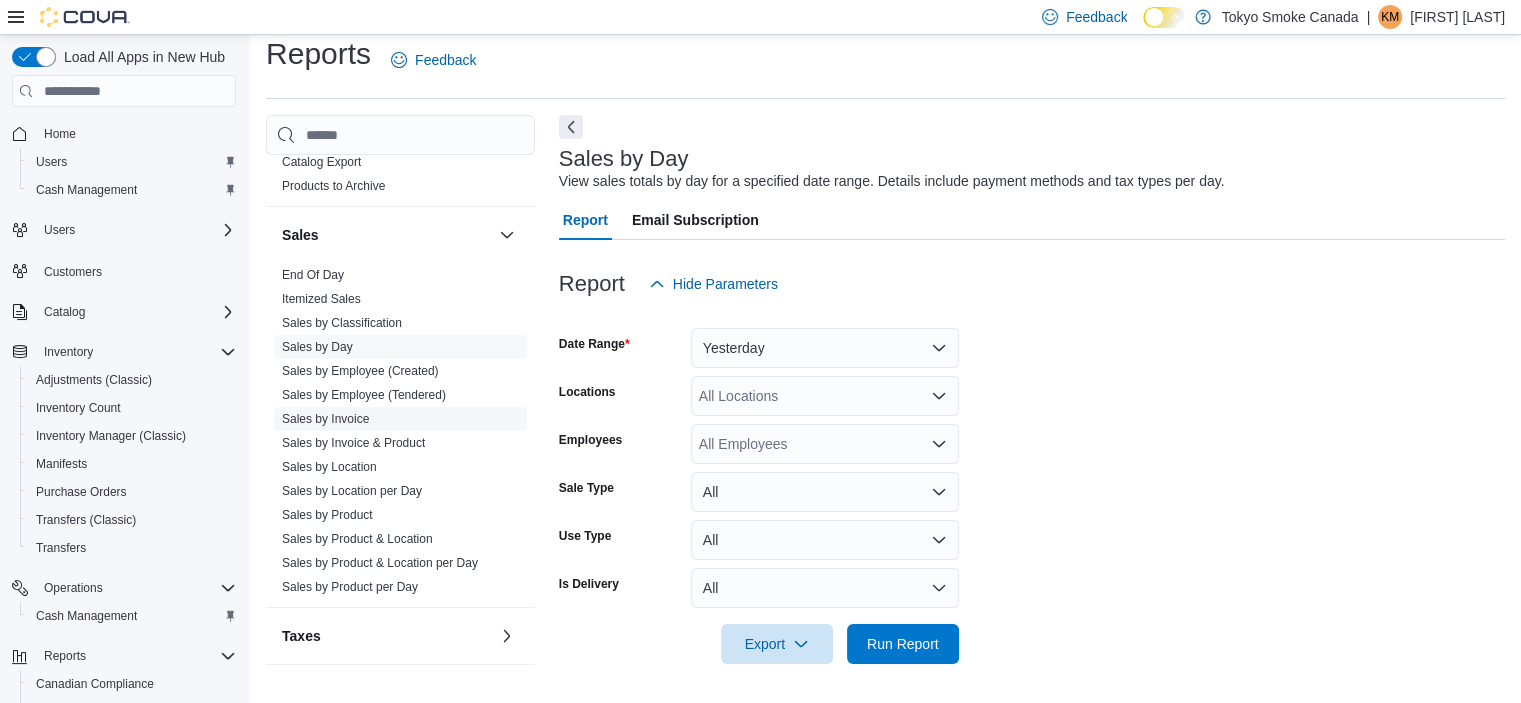 click on "Sales by Invoice" at bounding box center [325, 419] 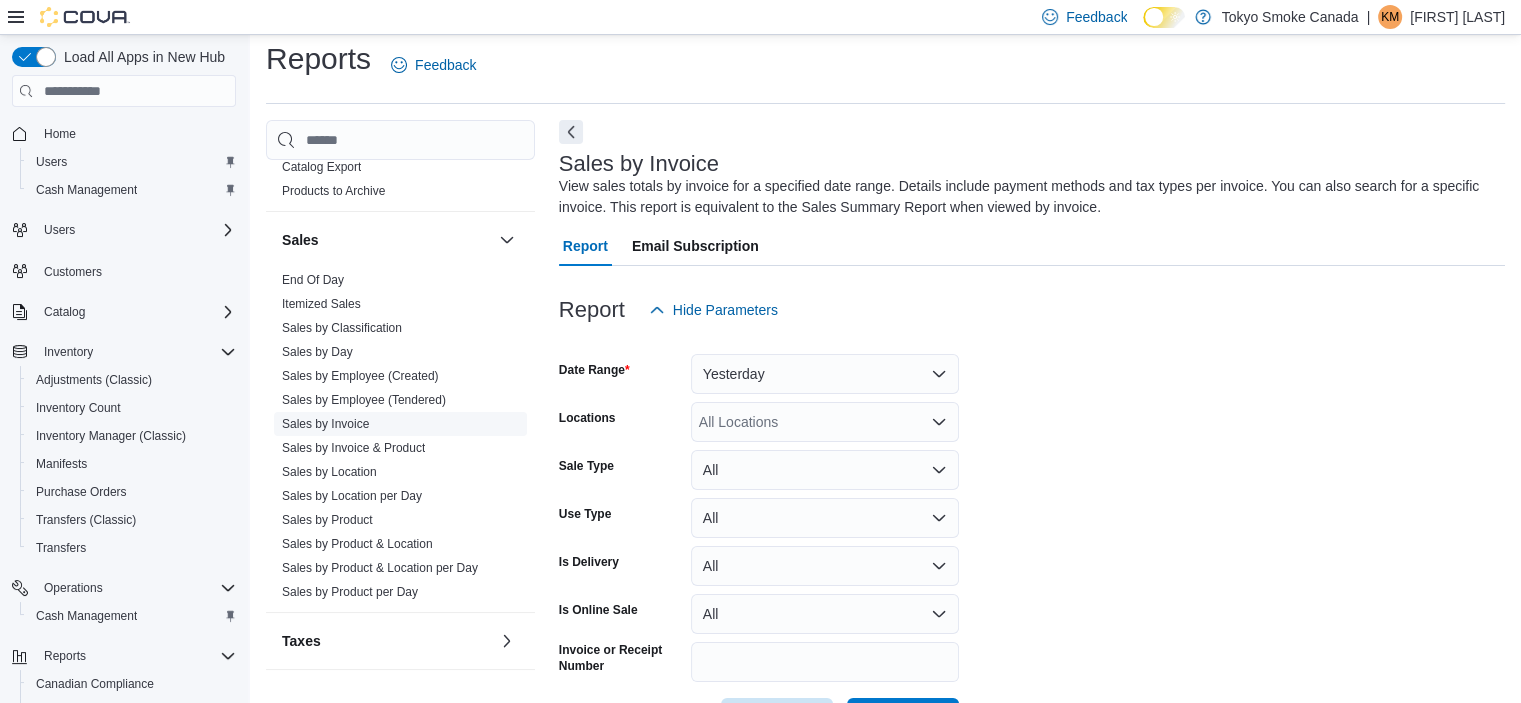 scroll, scrollTop: 67, scrollLeft: 0, axis: vertical 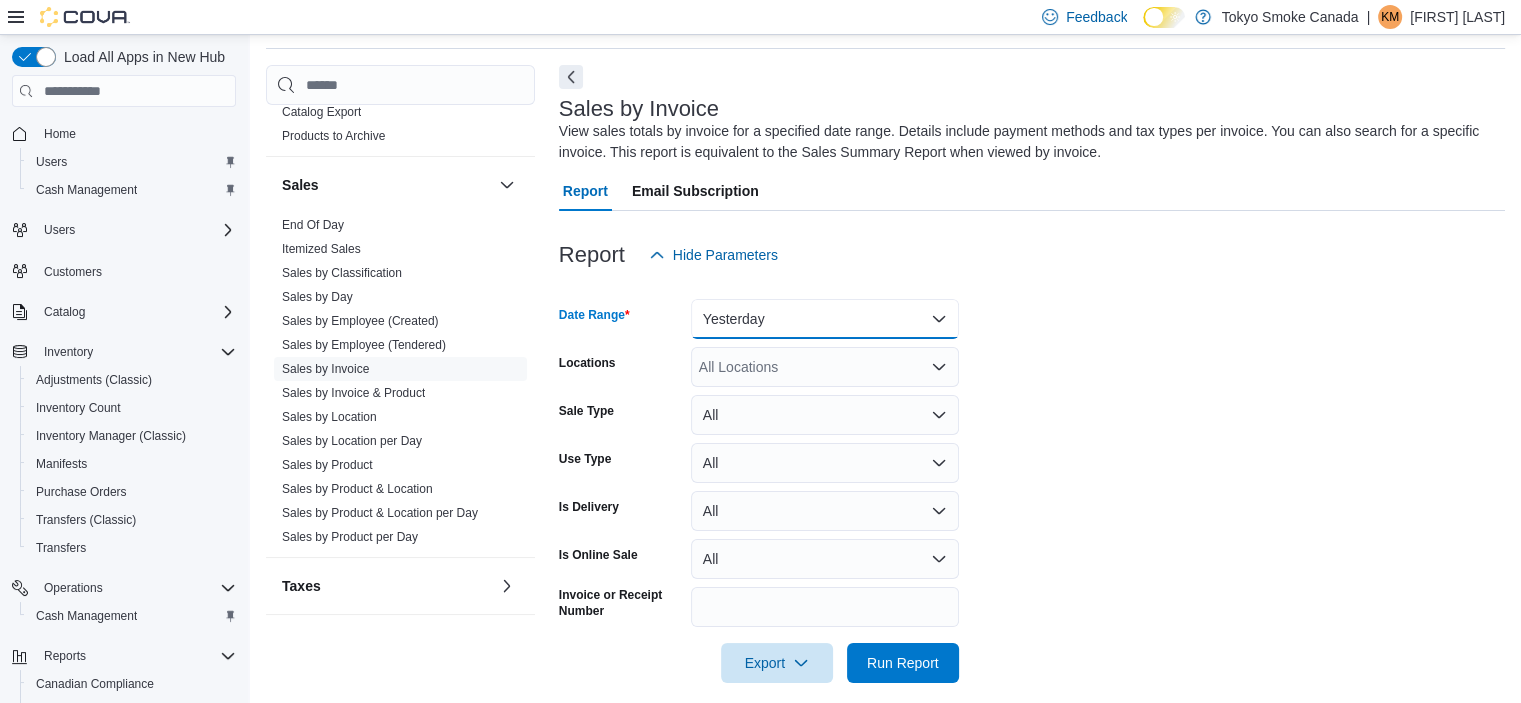 click on "Yesterday" at bounding box center (825, 319) 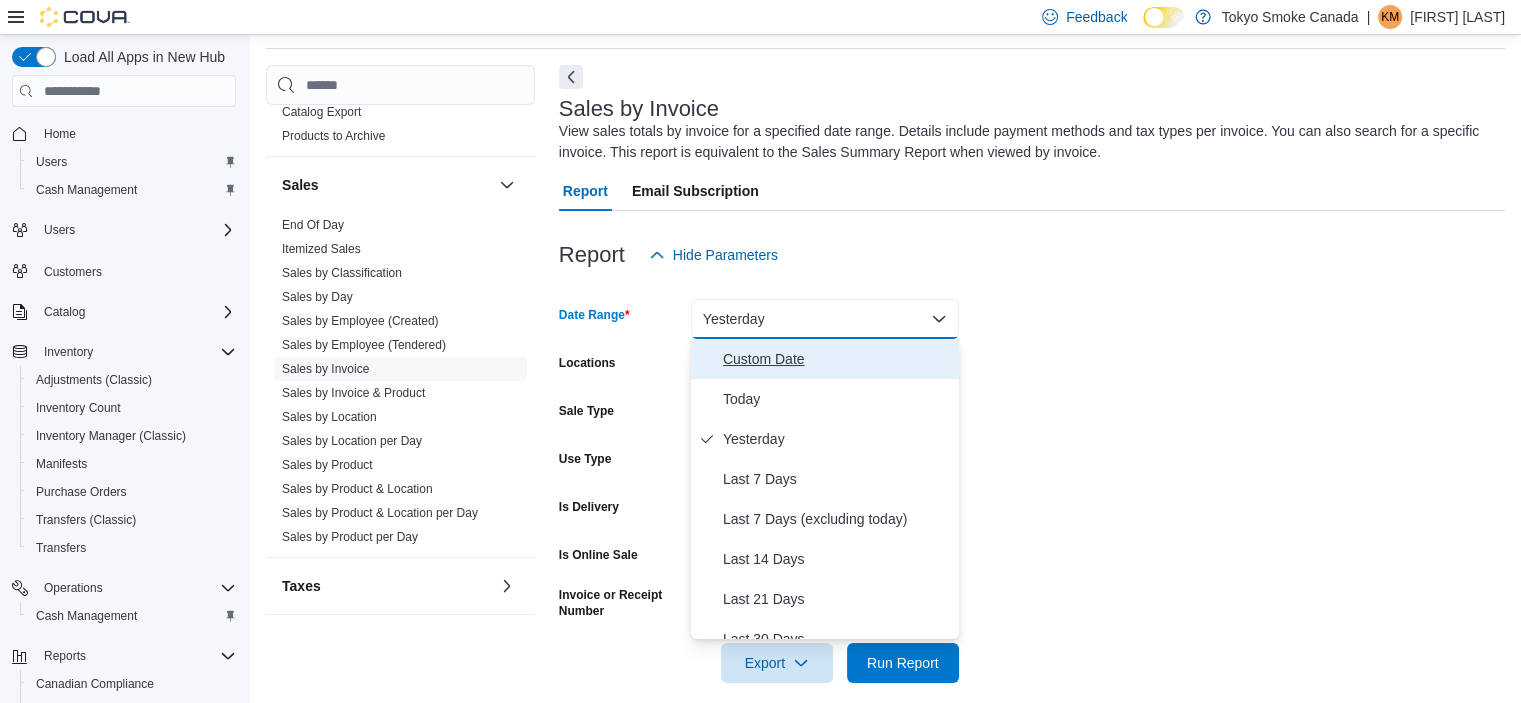 click on "Custom Date" at bounding box center (837, 359) 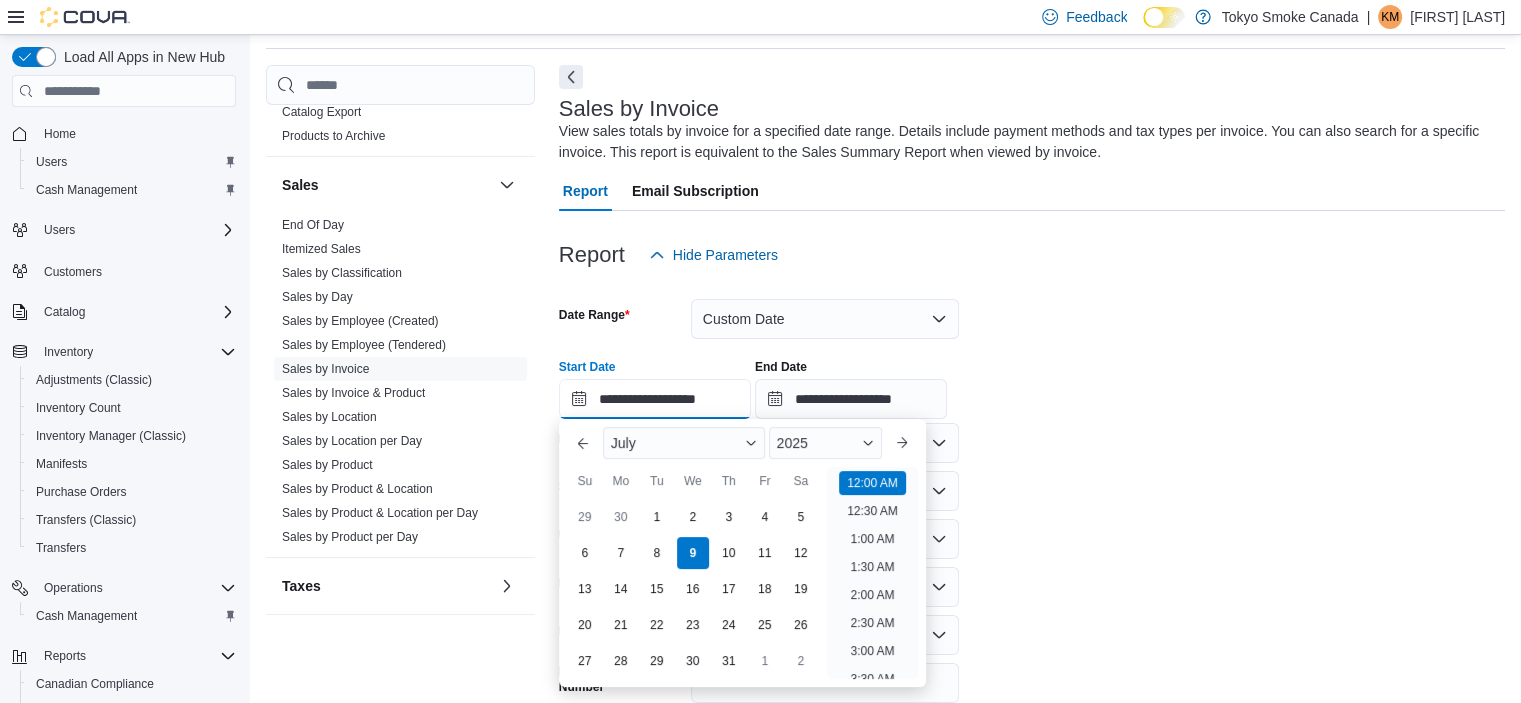 click on "**********" at bounding box center [655, 399] 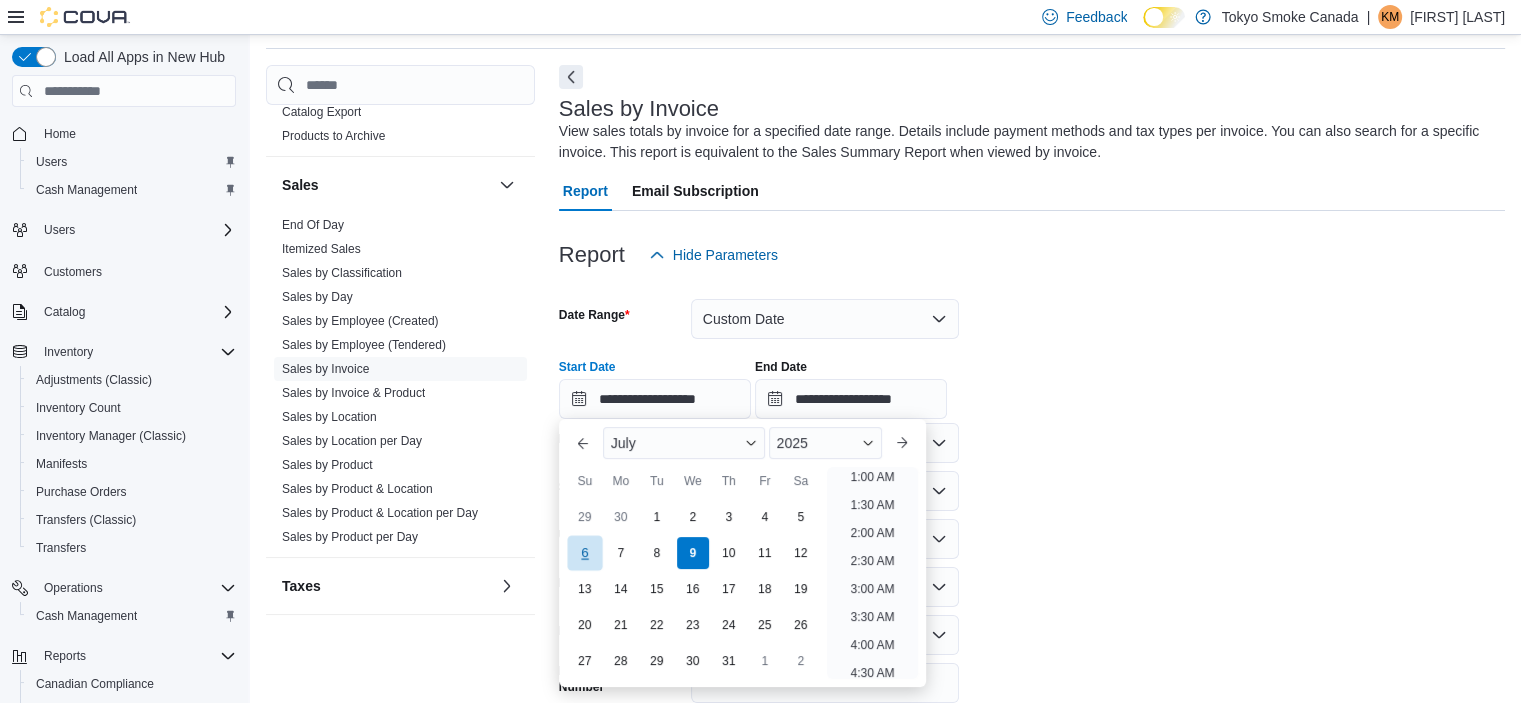 click on "6" at bounding box center [584, 553] 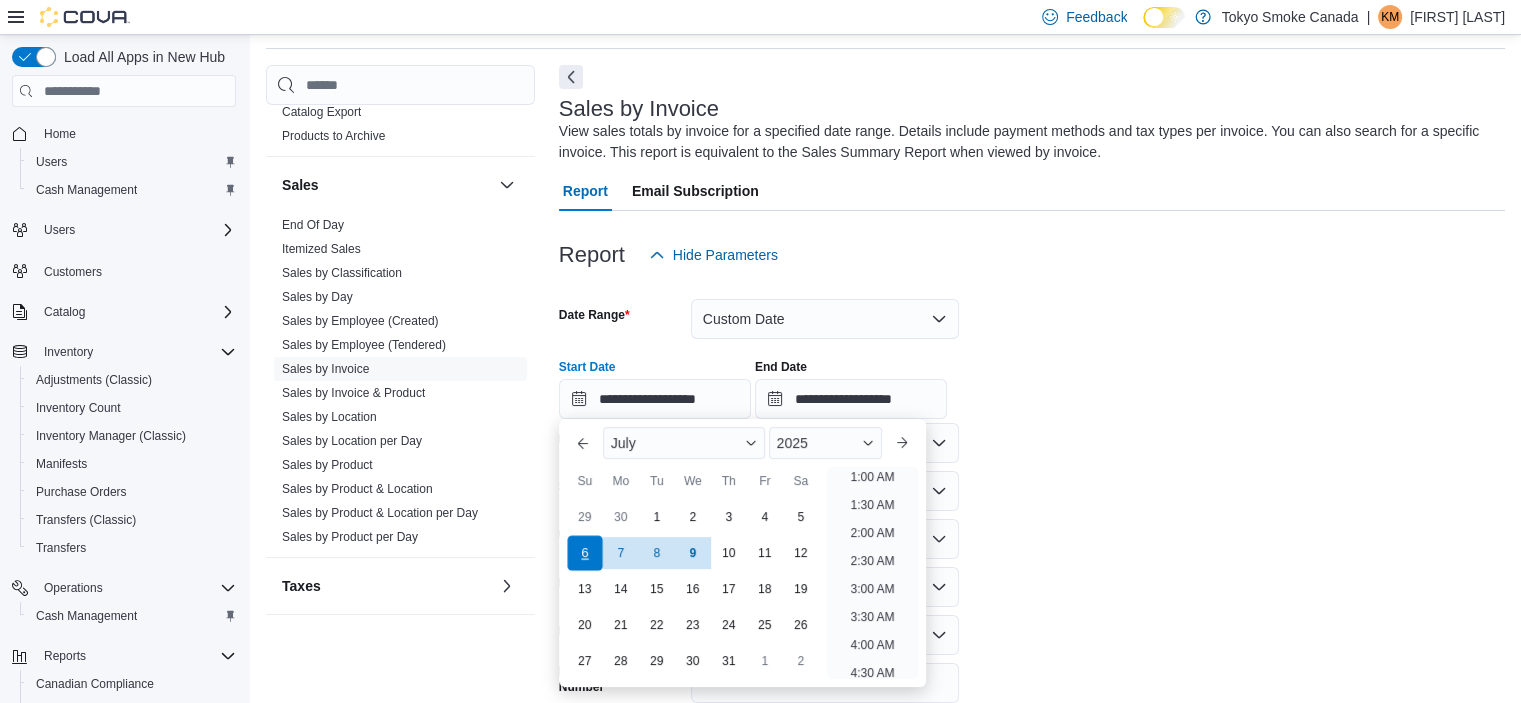 scroll, scrollTop: 4, scrollLeft: 0, axis: vertical 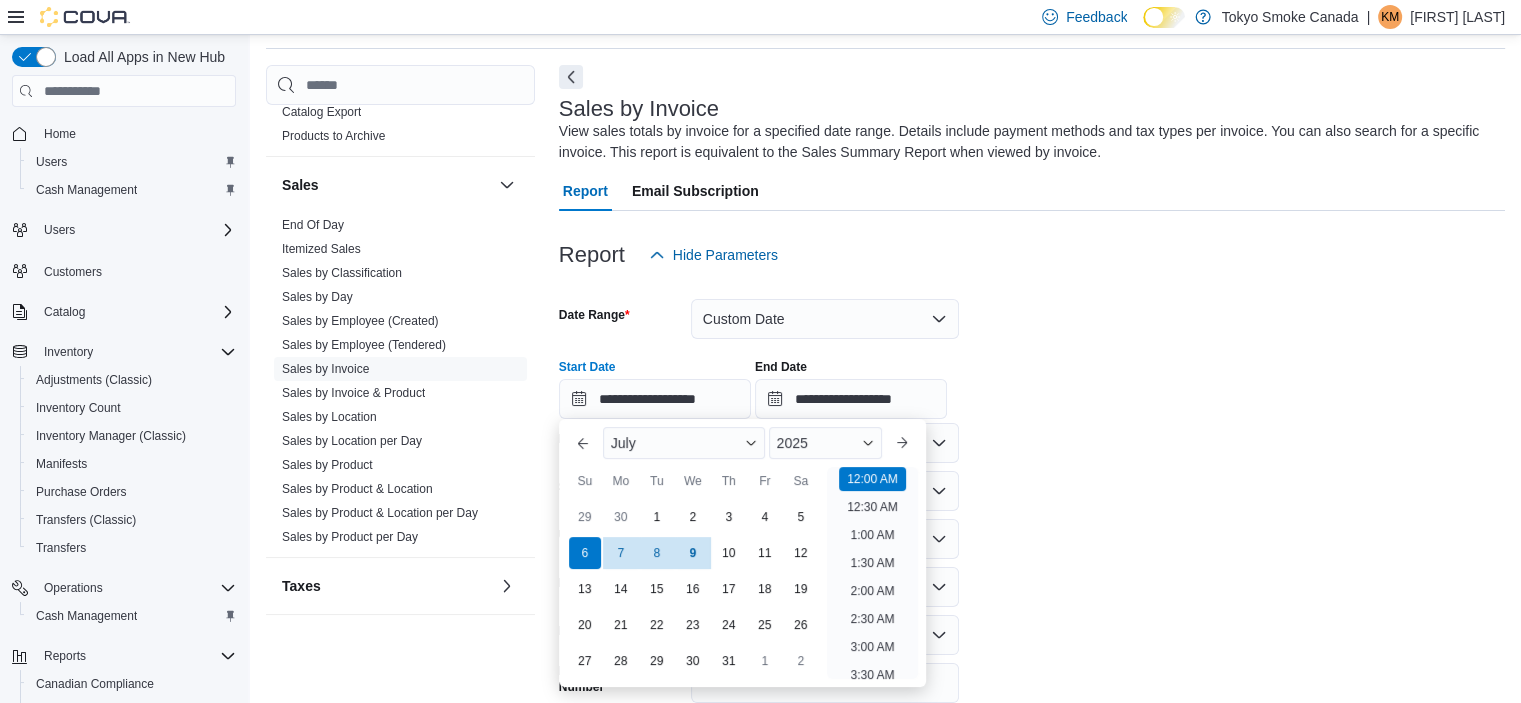 click on "**********" at bounding box center (1032, 517) 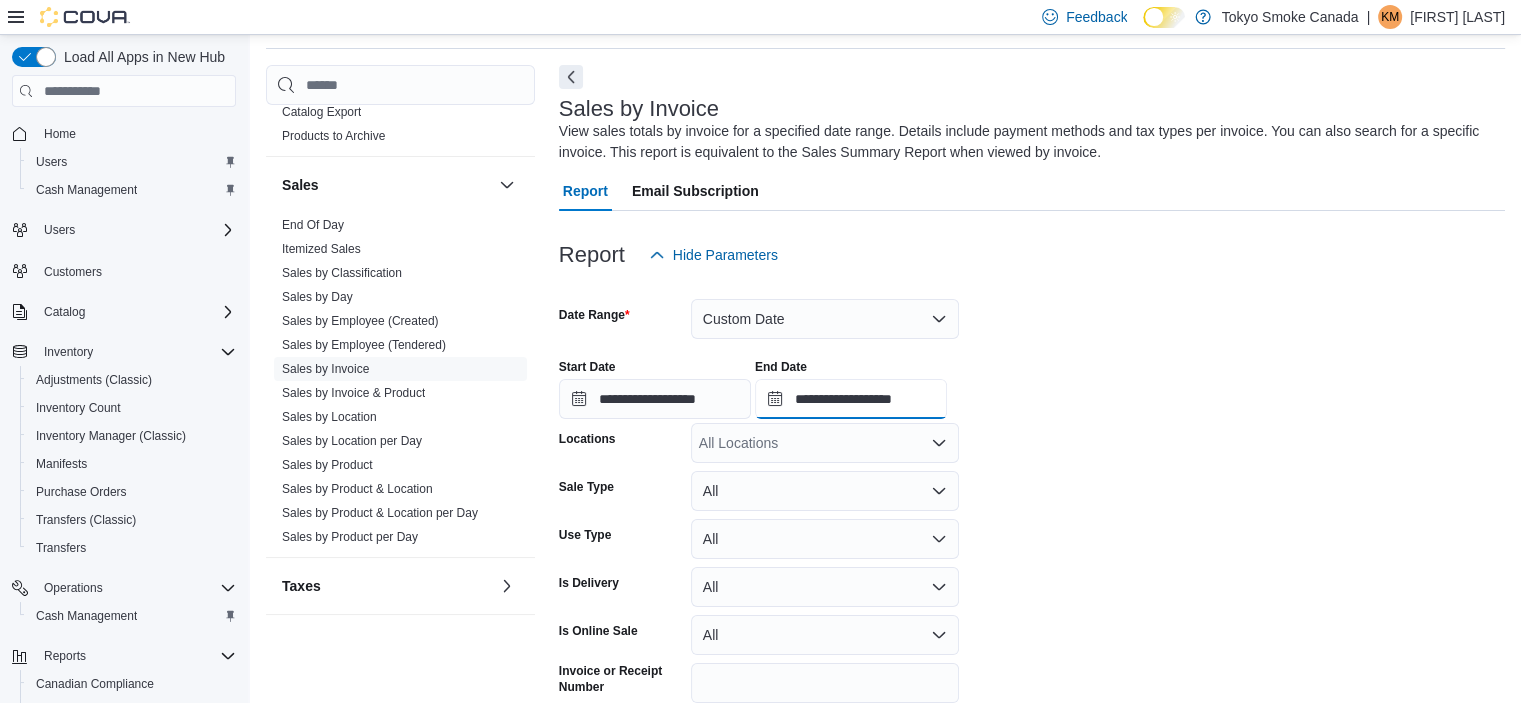 click on "**********" at bounding box center (851, 399) 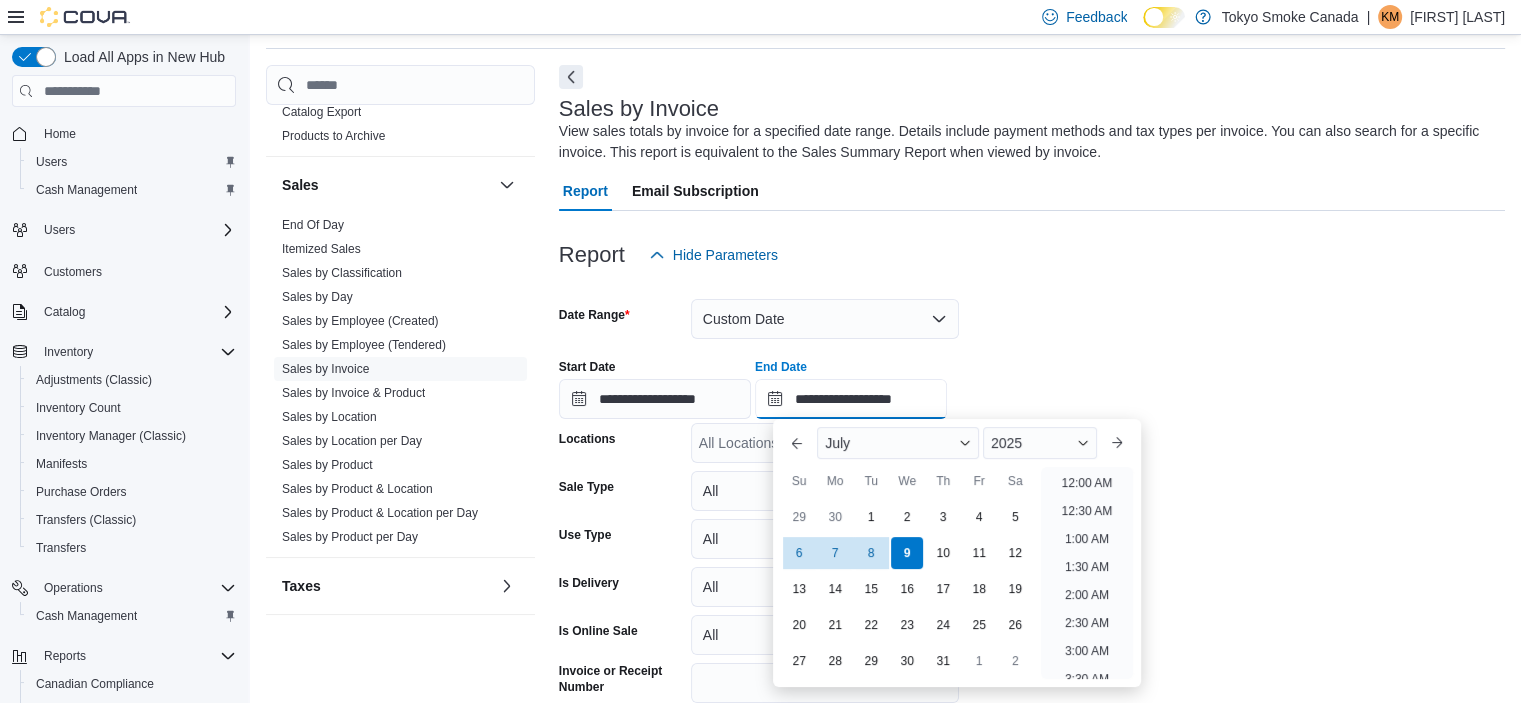 scroll, scrollTop: 1136, scrollLeft: 0, axis: vertical 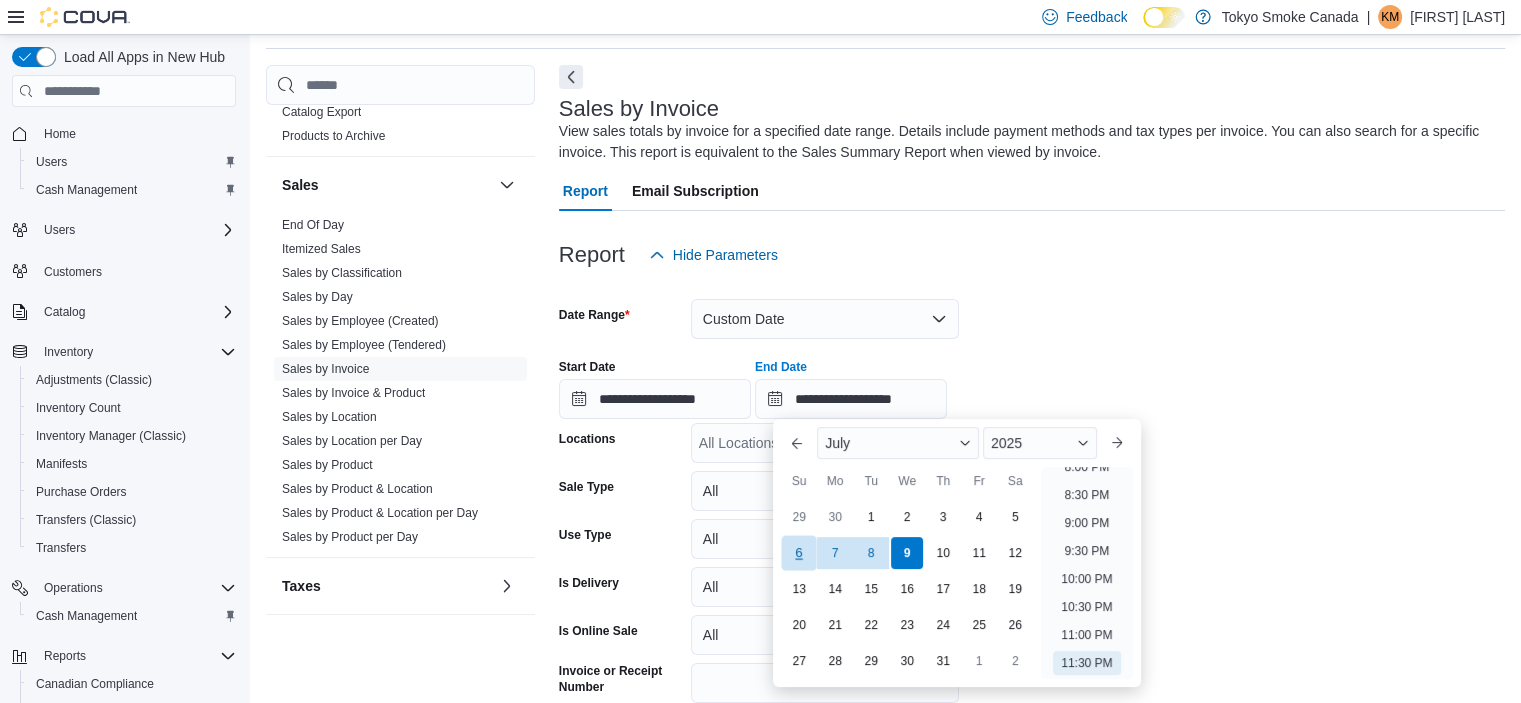 click on "6" at bounding box center (799, 553) 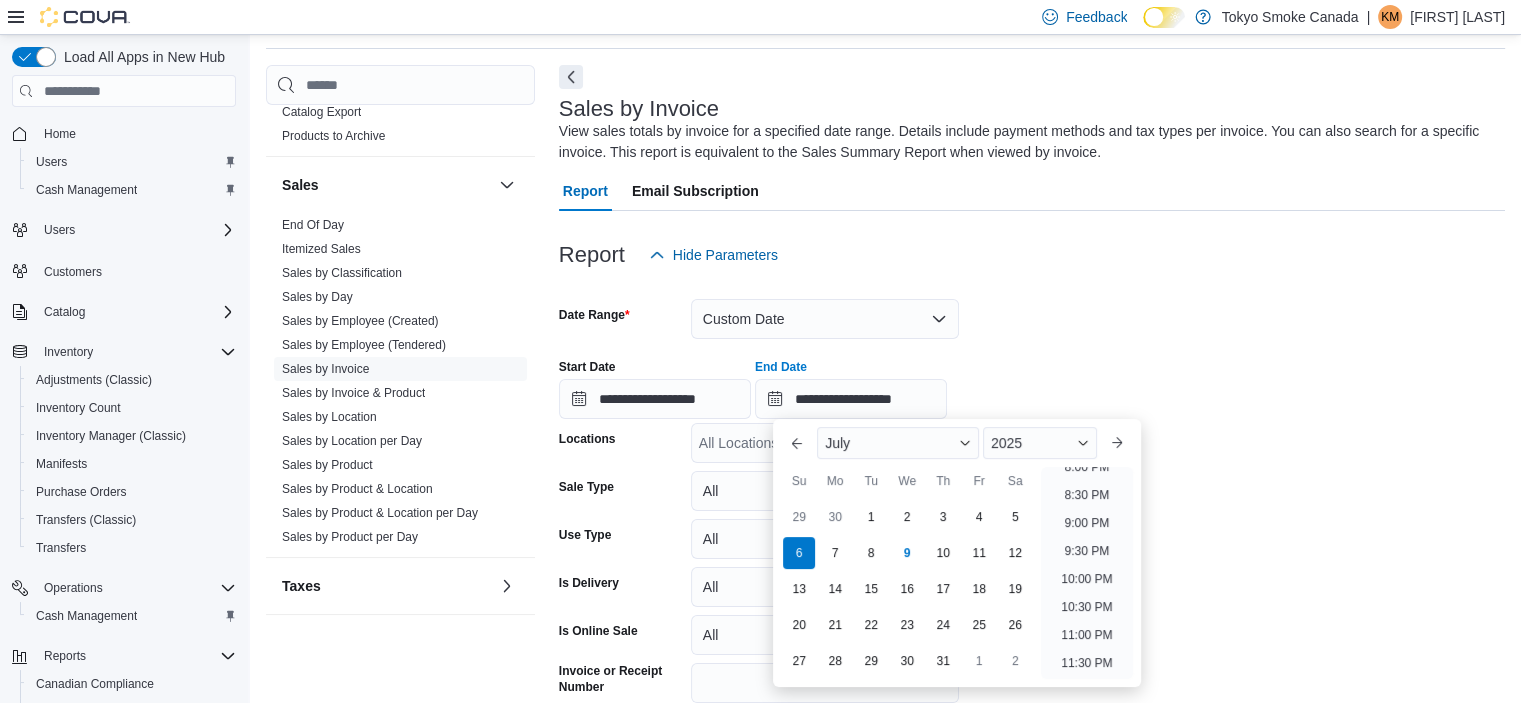 click on "**********" at bounding box center [1032, 381] 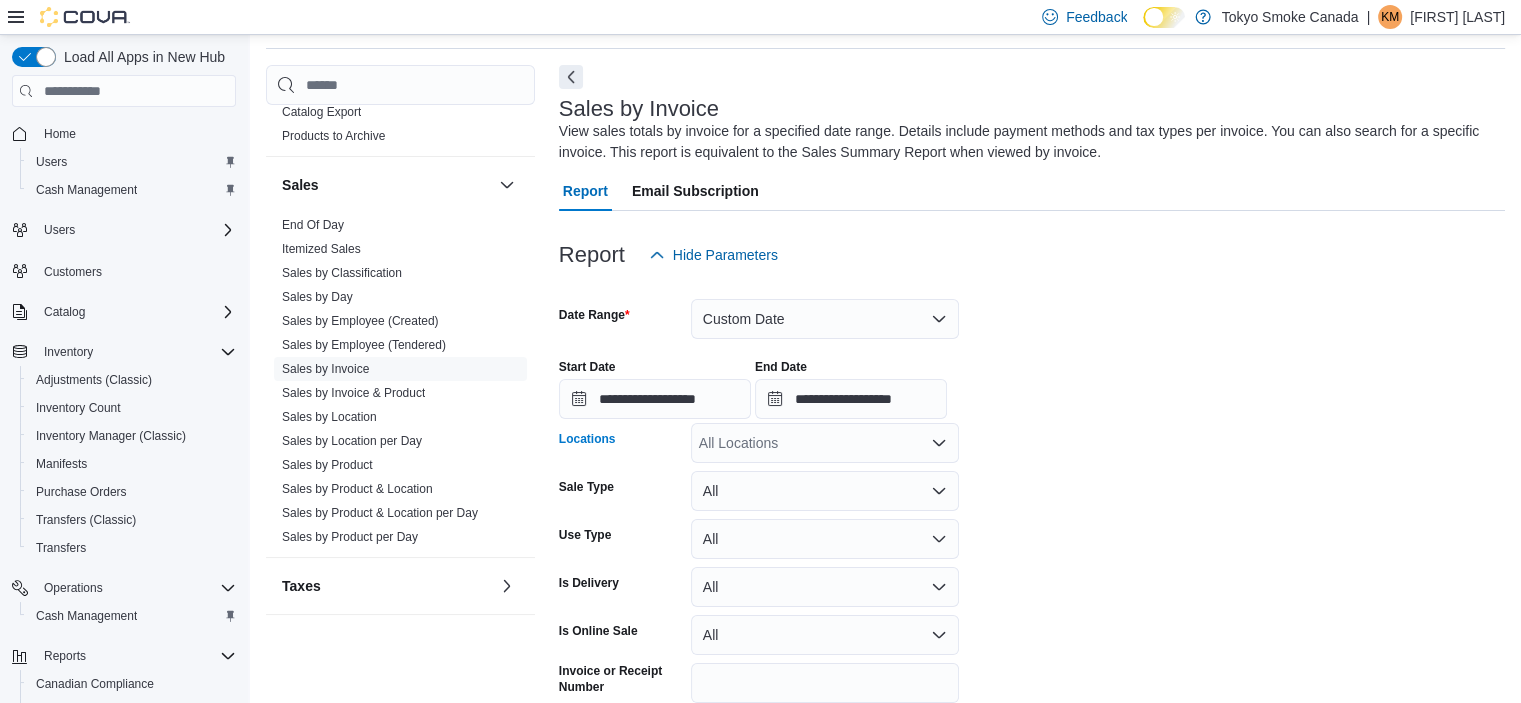 click on "All Locations" at bounding box center [825, 443] 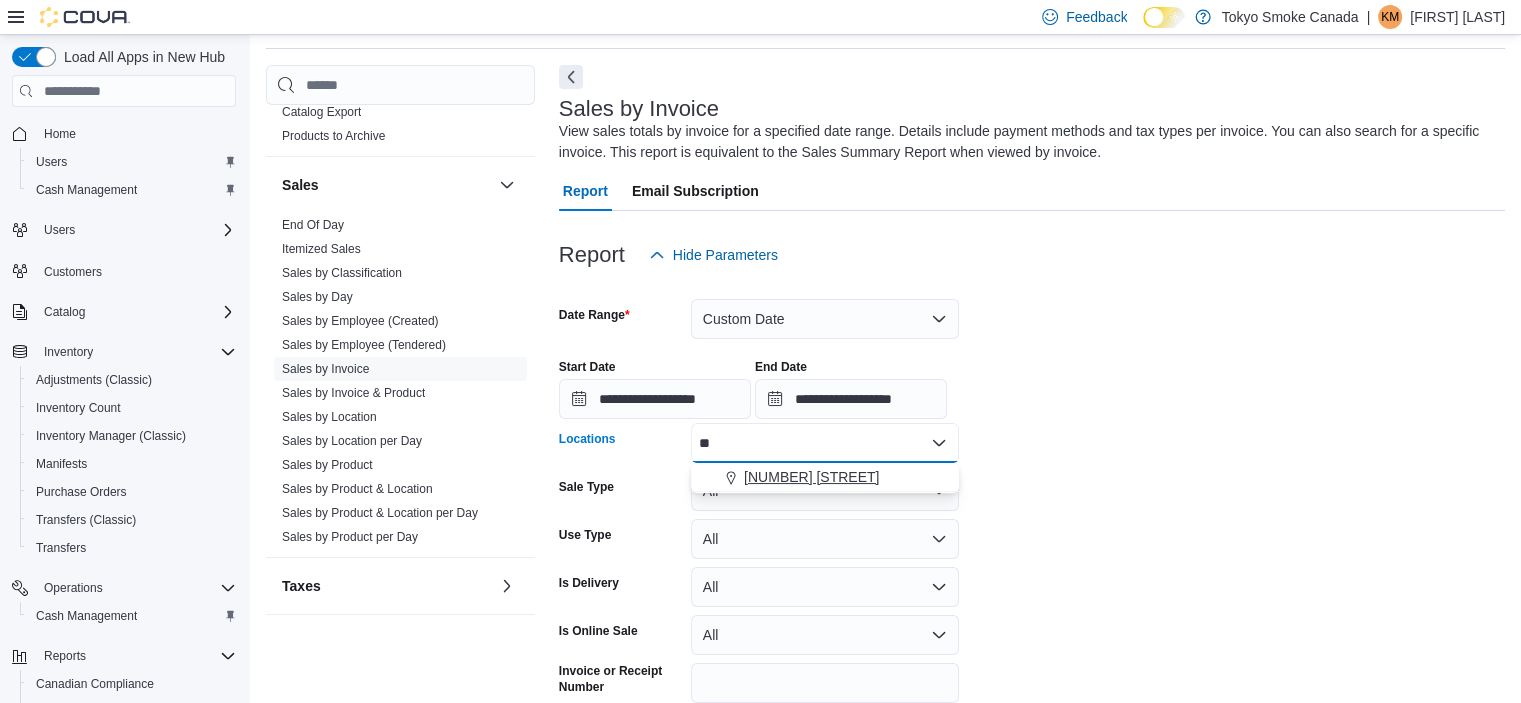 type on "**" 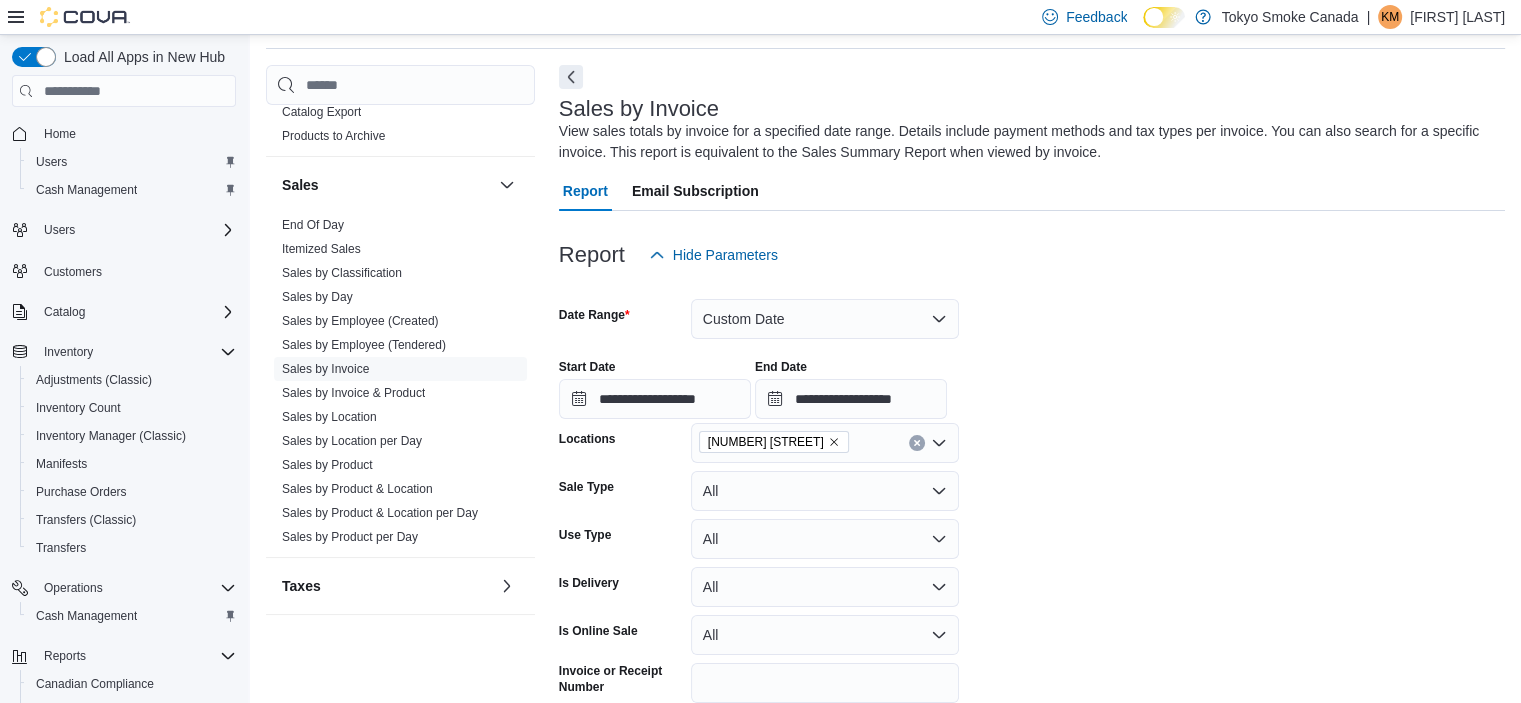 click on "**********" at bounding box center (1032, 381) 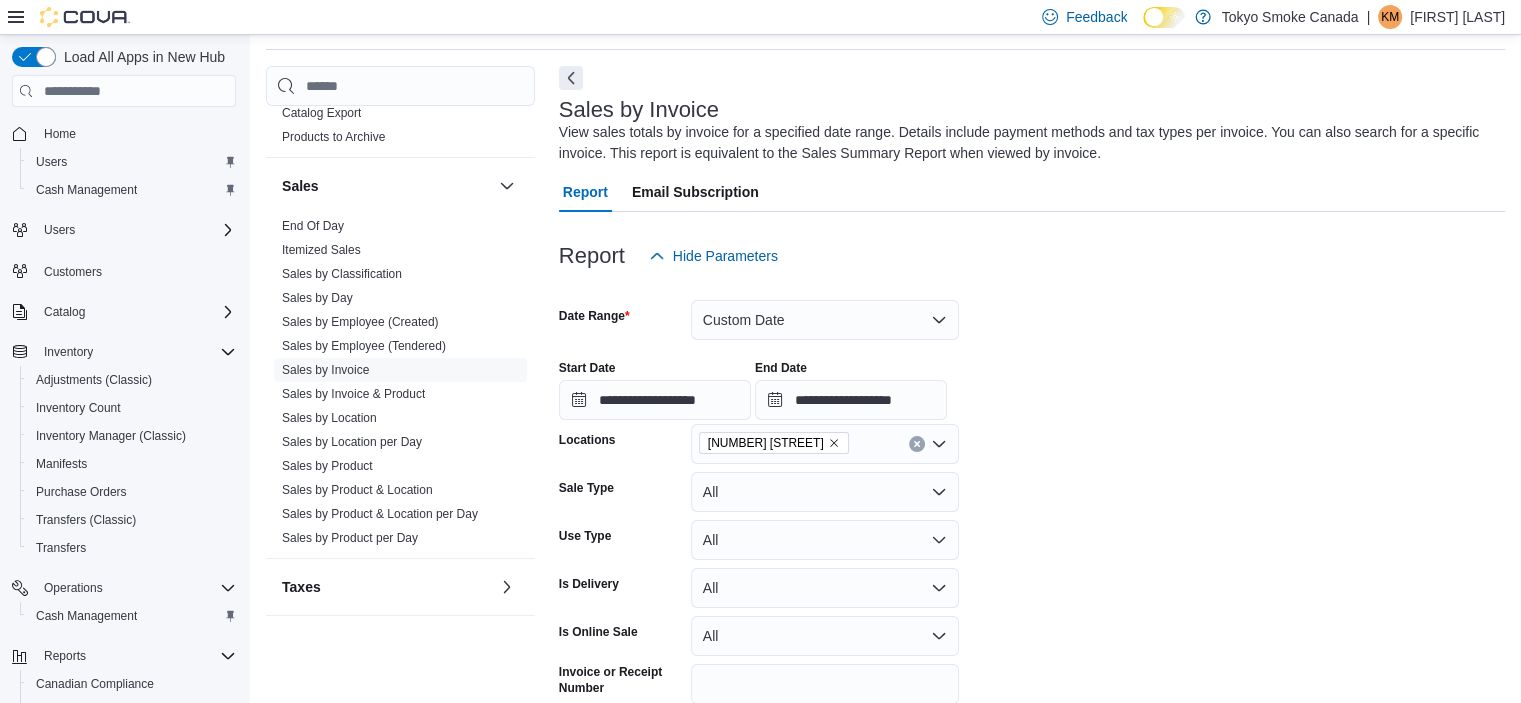 scroll, scrollTop: 163, scrollLeft: 0, axis: vertical 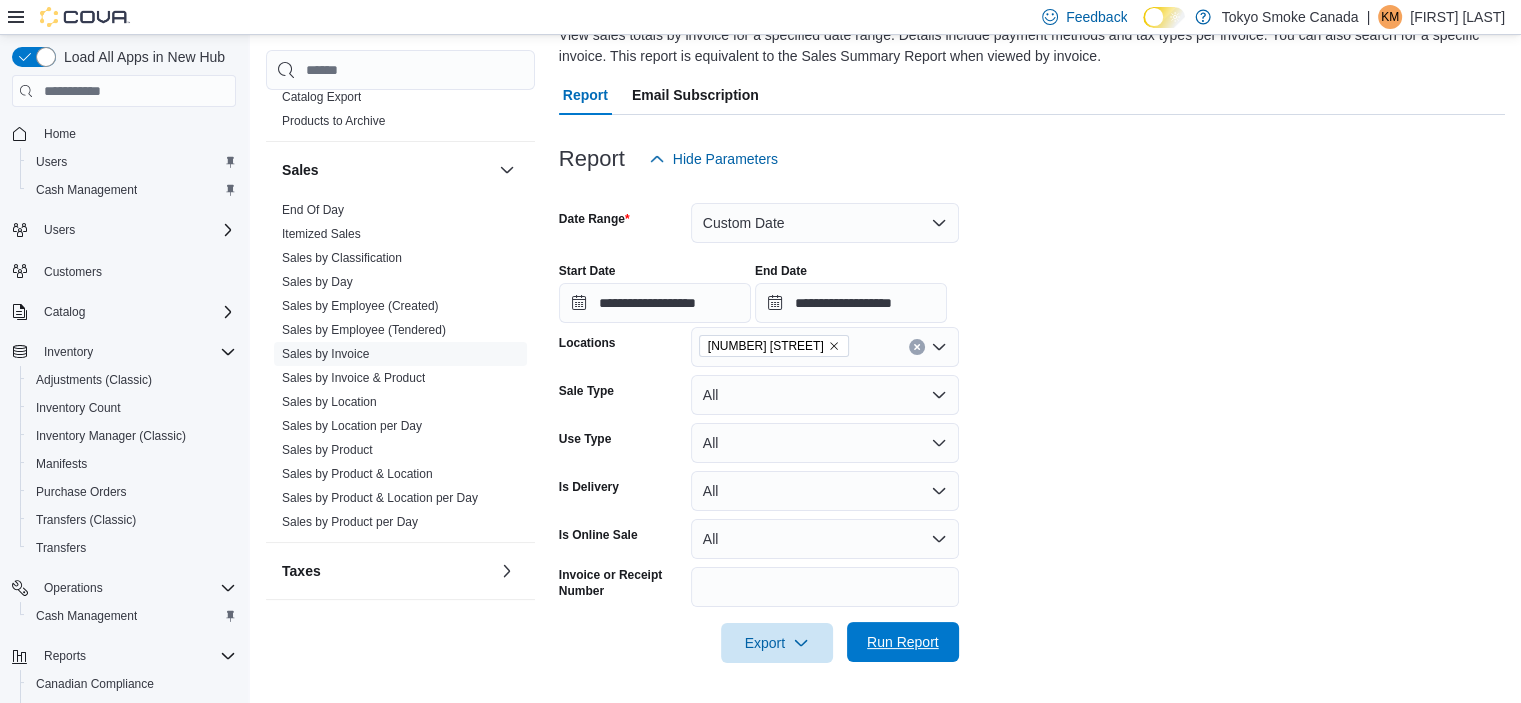 click on "Run Report" at bounding box center (903, 642) 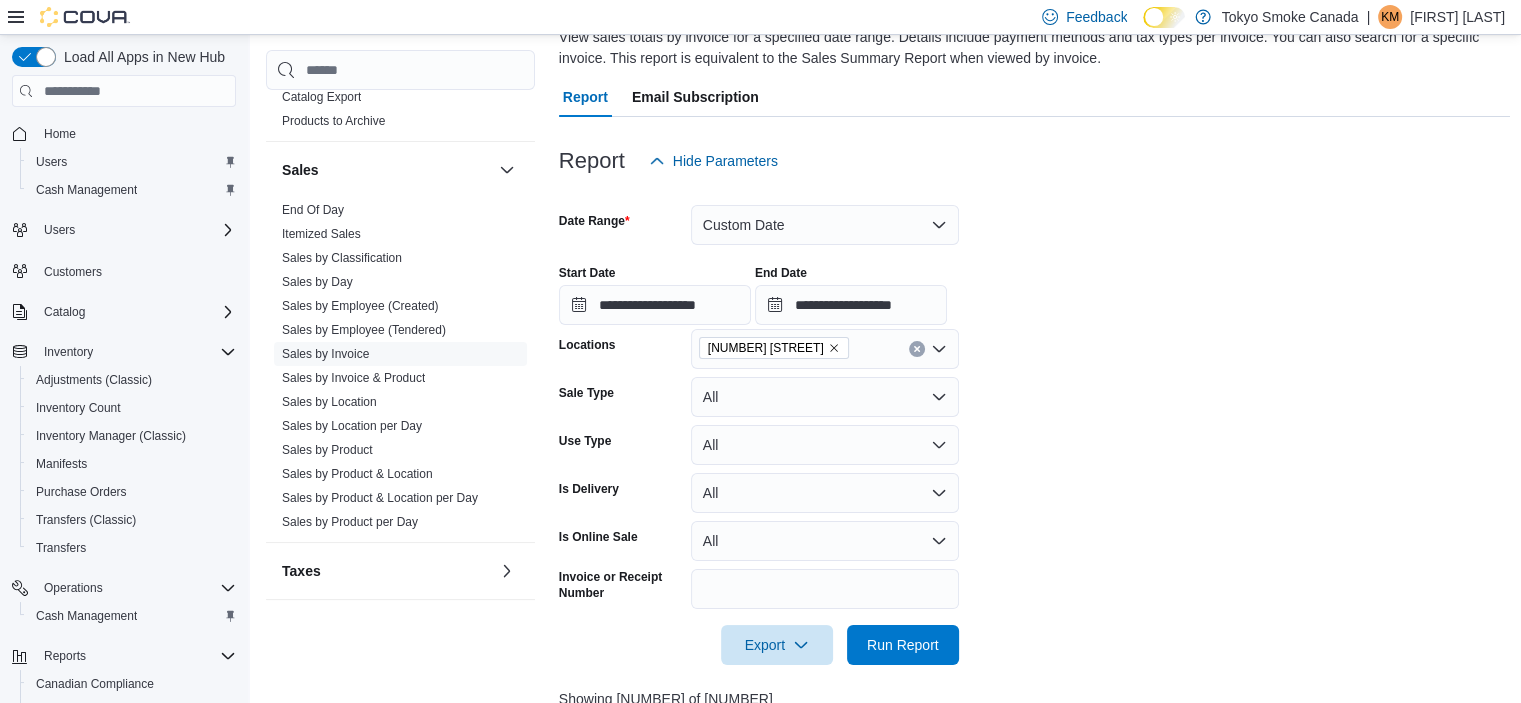 scroll, scrollTop: 749, scrollLeft: 0, axis: vertical 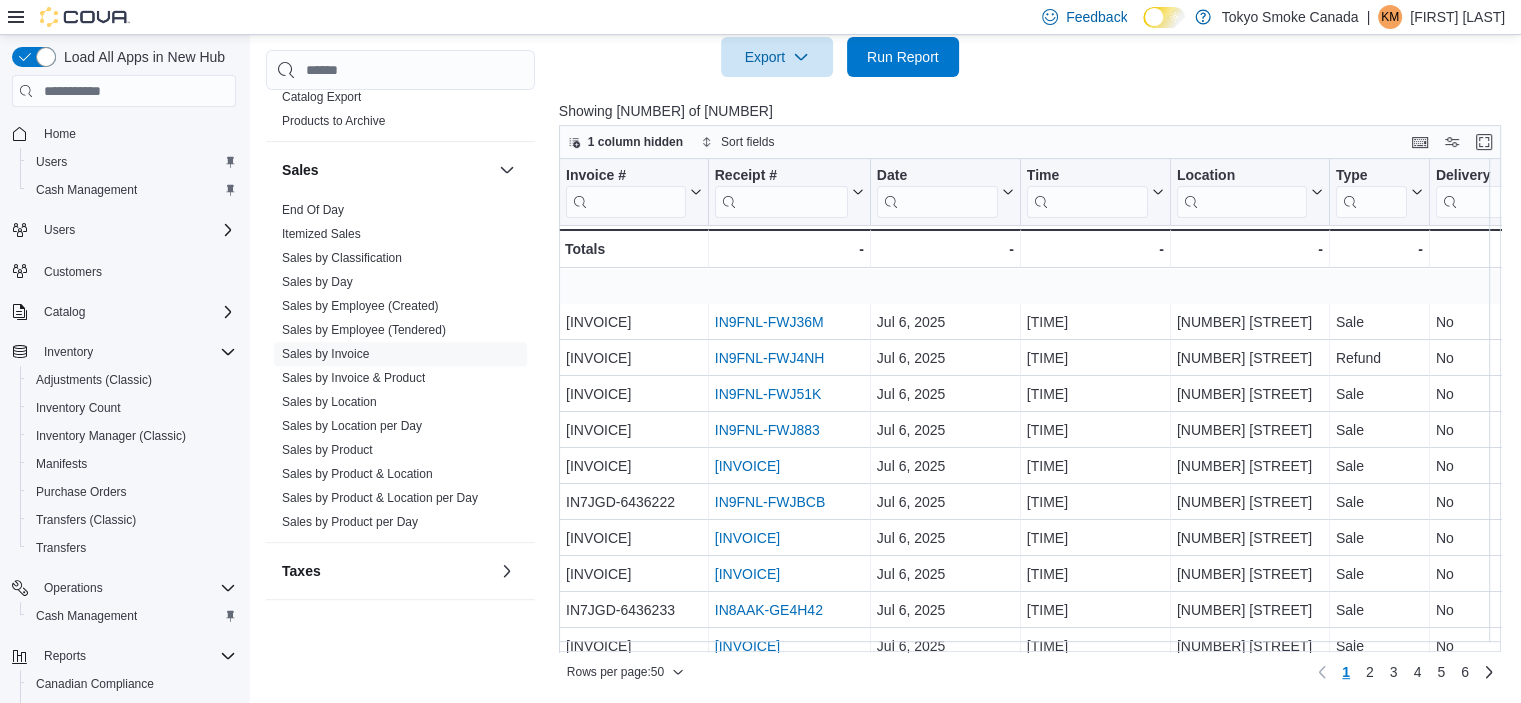 drag, startPoint x: 696, startPoint y: 654, endPoint x: 851, endPoint y: 639, distance: 155.72412 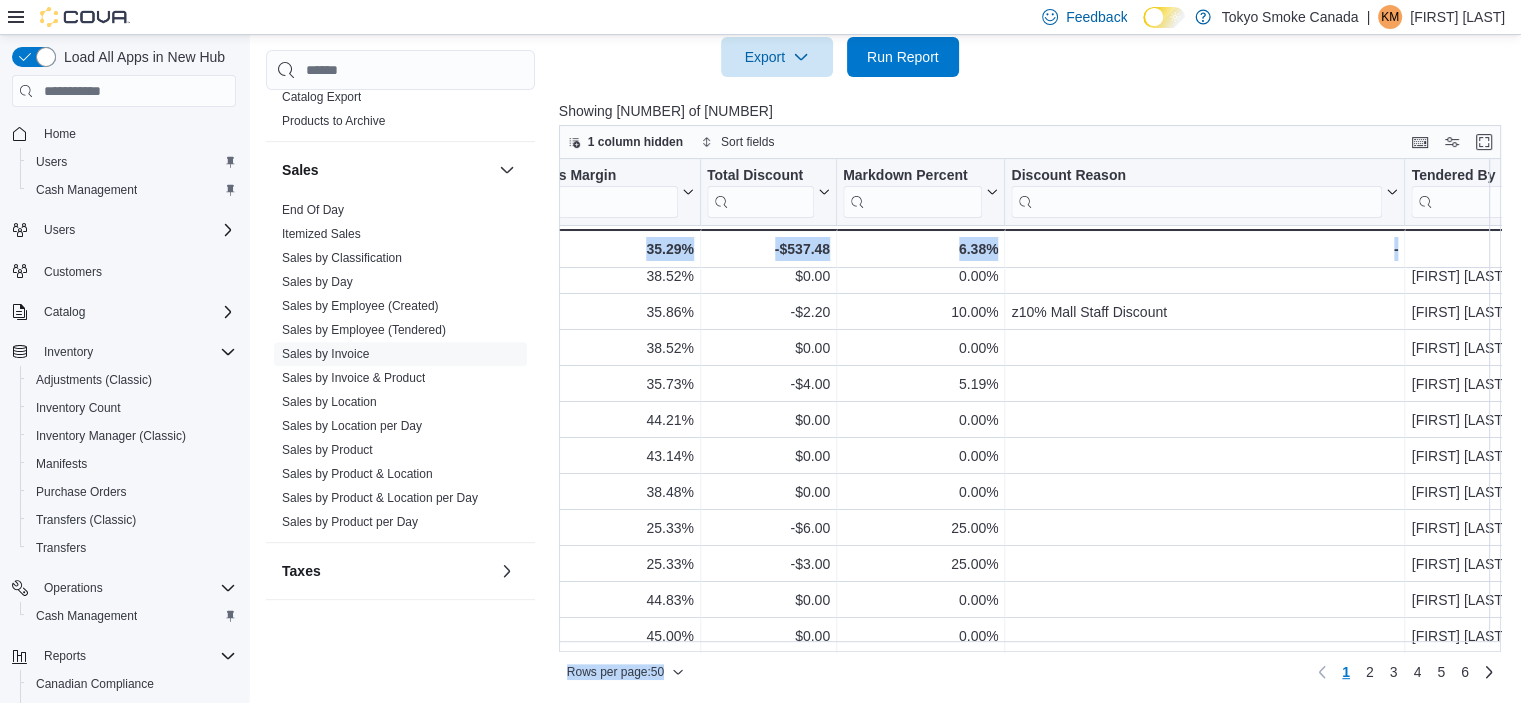 scroll, scrollTop: 118, scrollLeft: 2168, axis: both 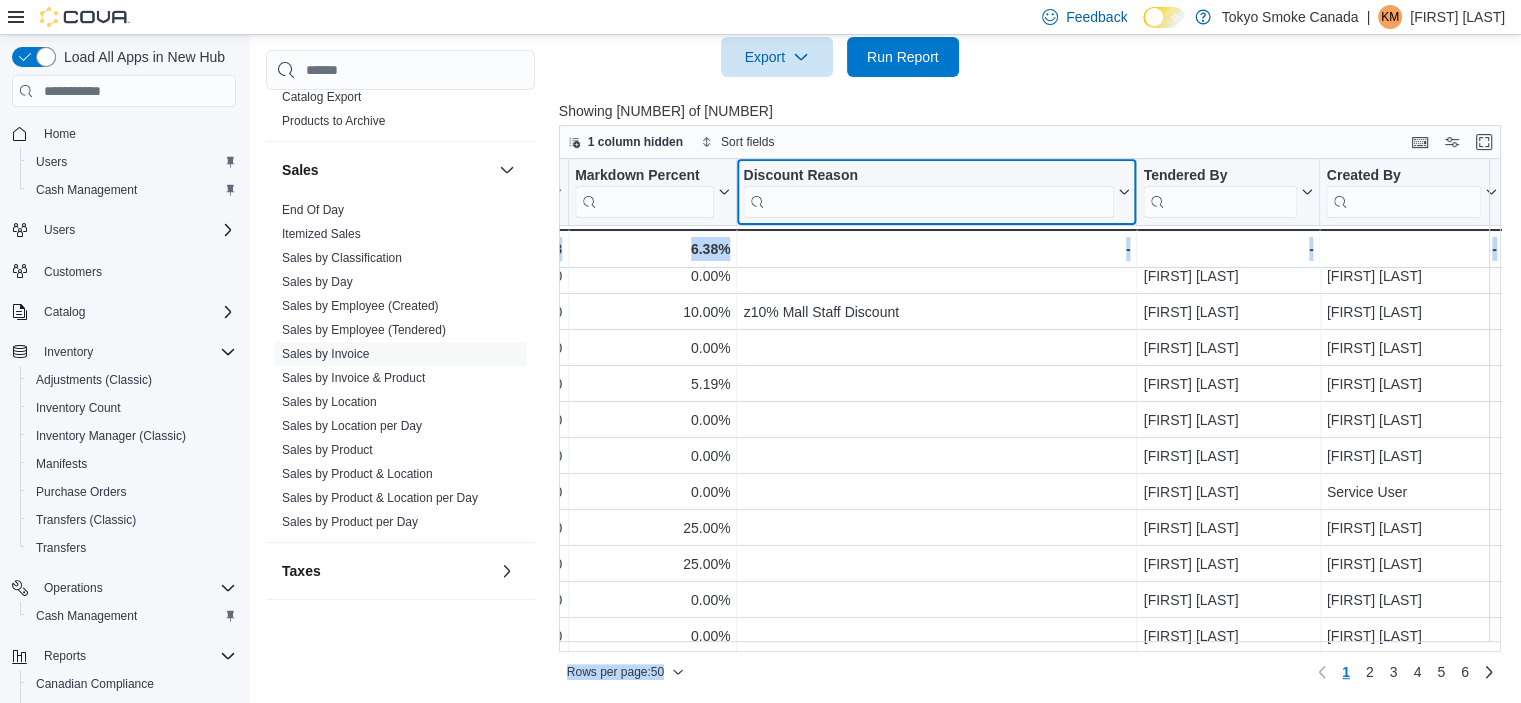 click at bounding box center [928, 202] 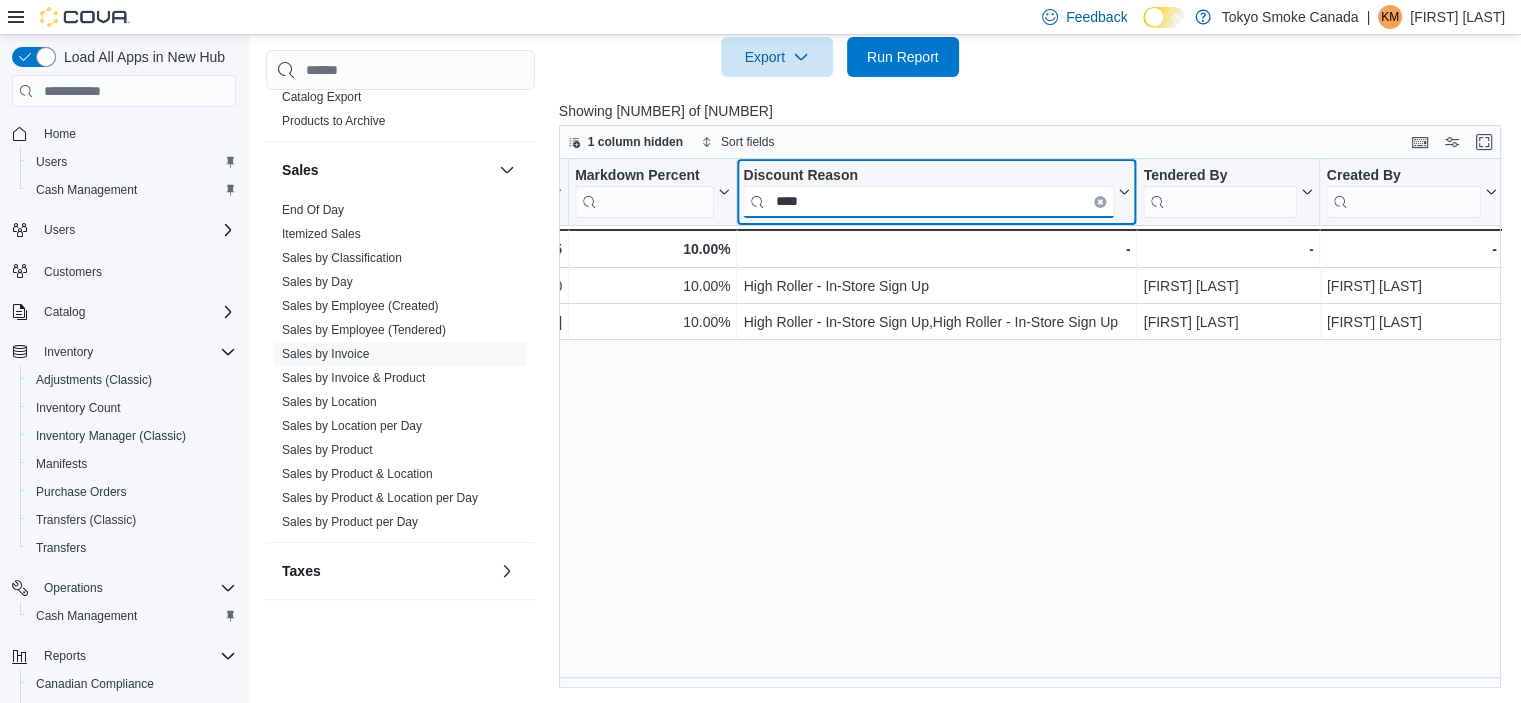 scroll, scrollTop: 0, scrollLeft: 2168, axis: horizontal 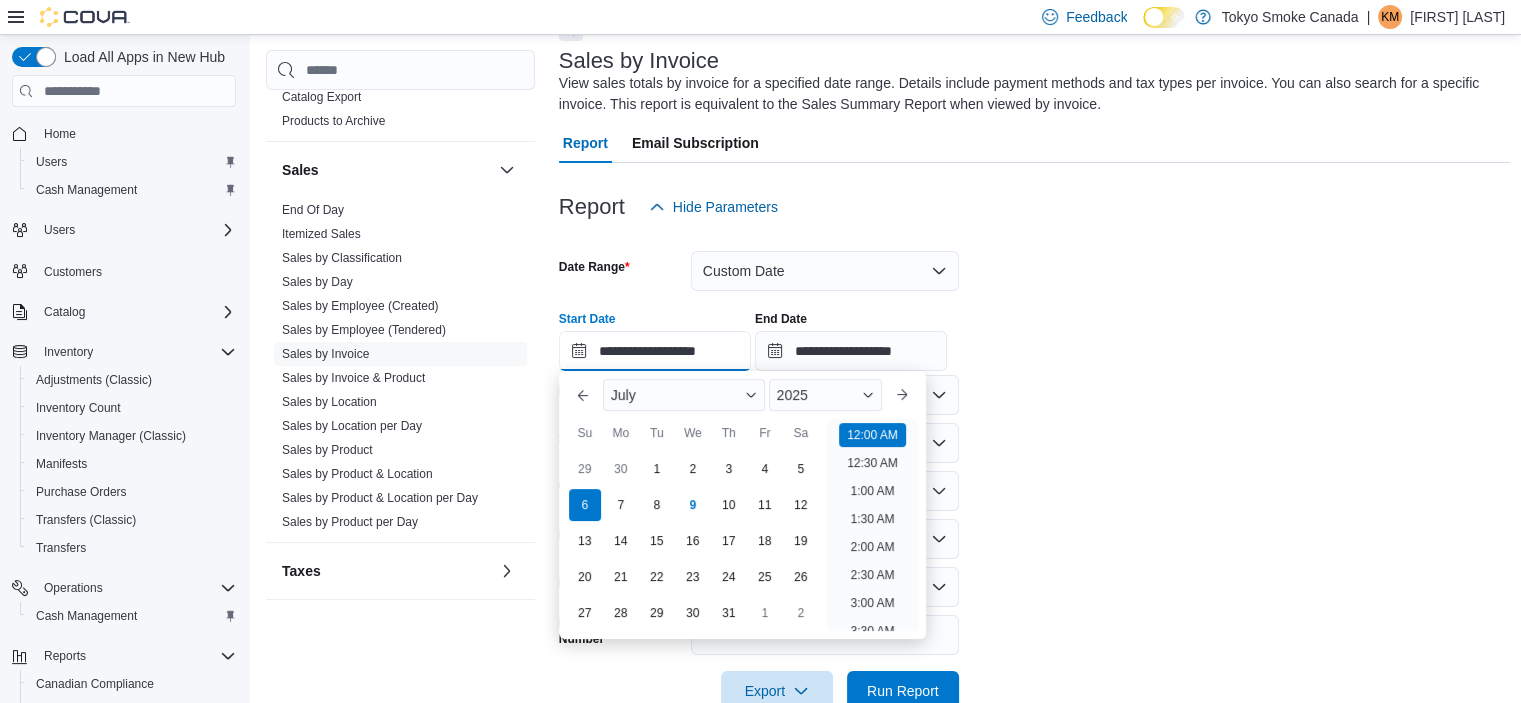 click on "**********" at bounding box center [655, 351] 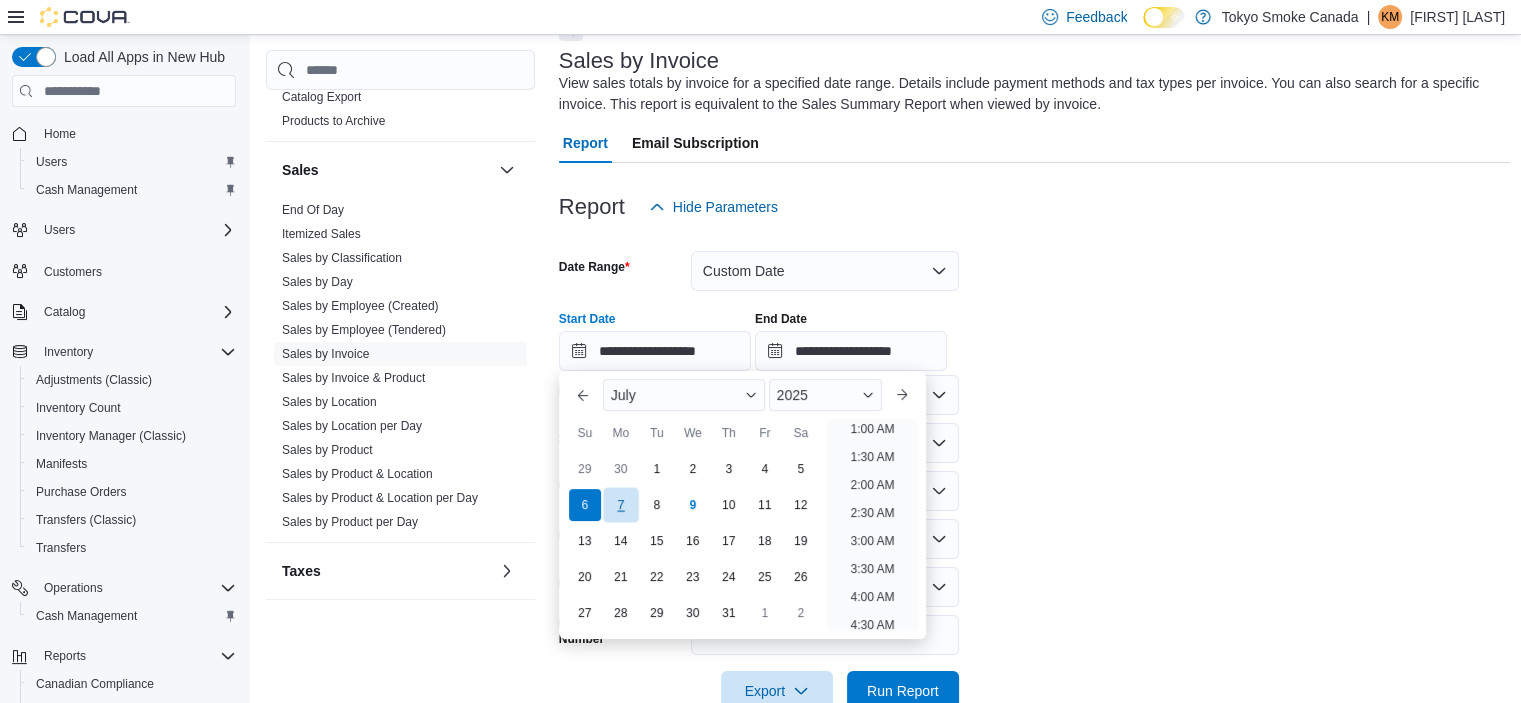 click on "7" at bounding box center (620, 505) 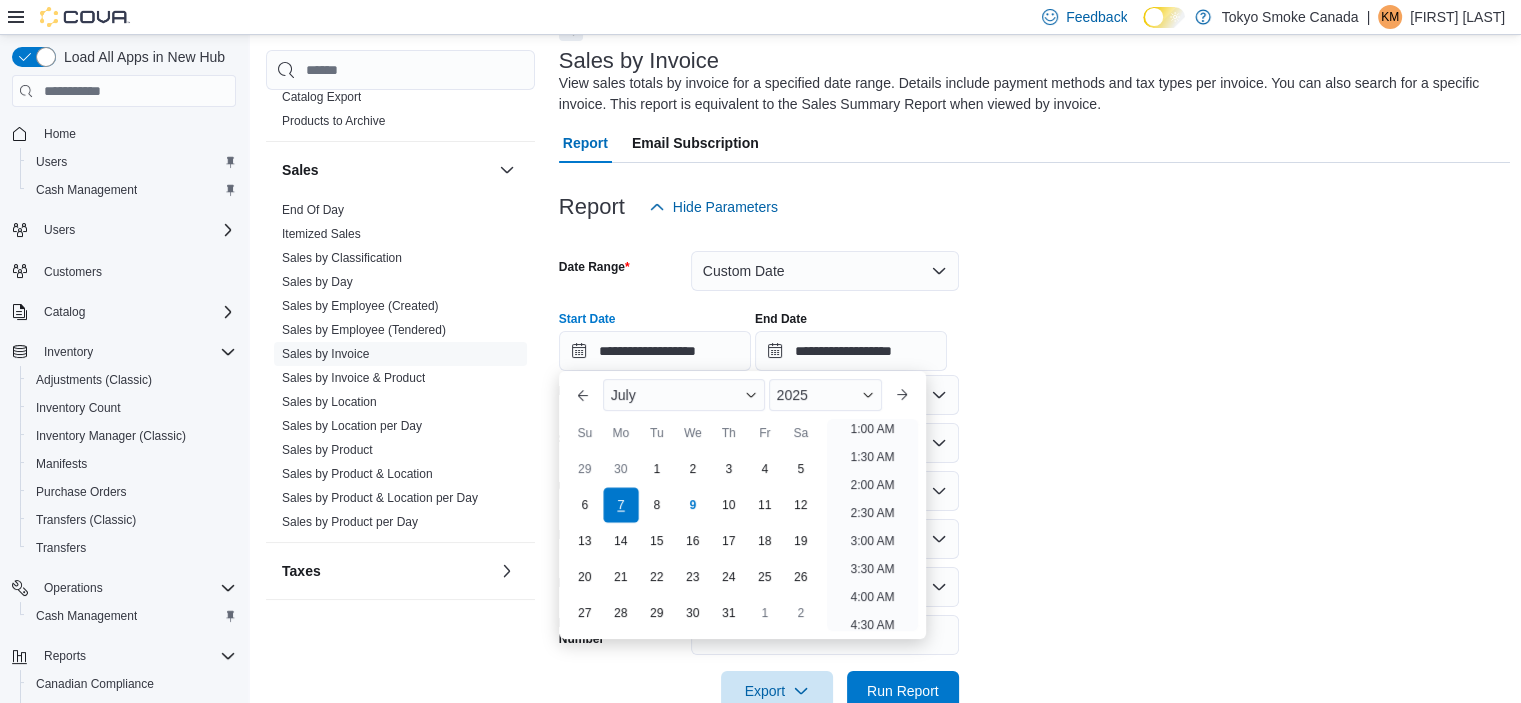 scroll, scrollTop: 4, scrollLeft: 0, axis: vertical 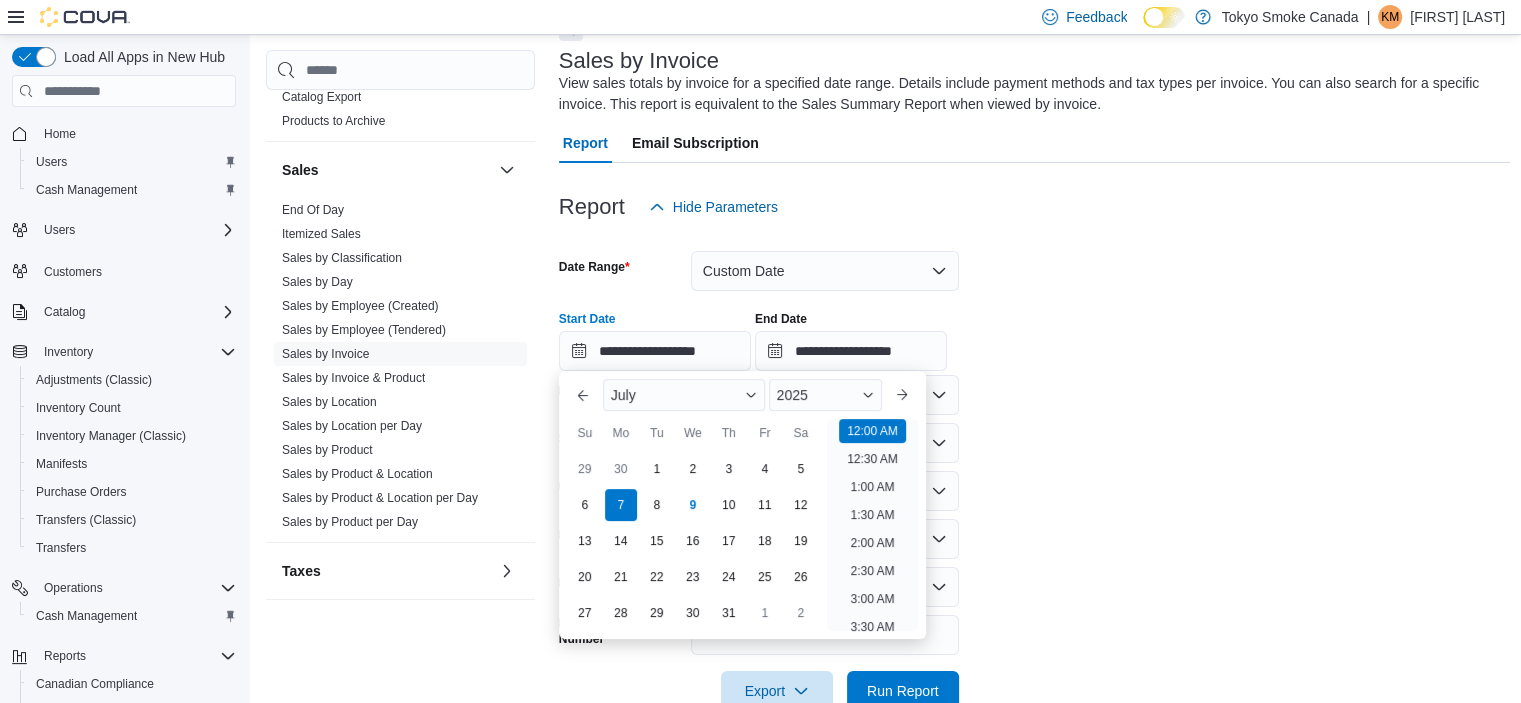 click on "**********" at bounding box center (1035, 469) 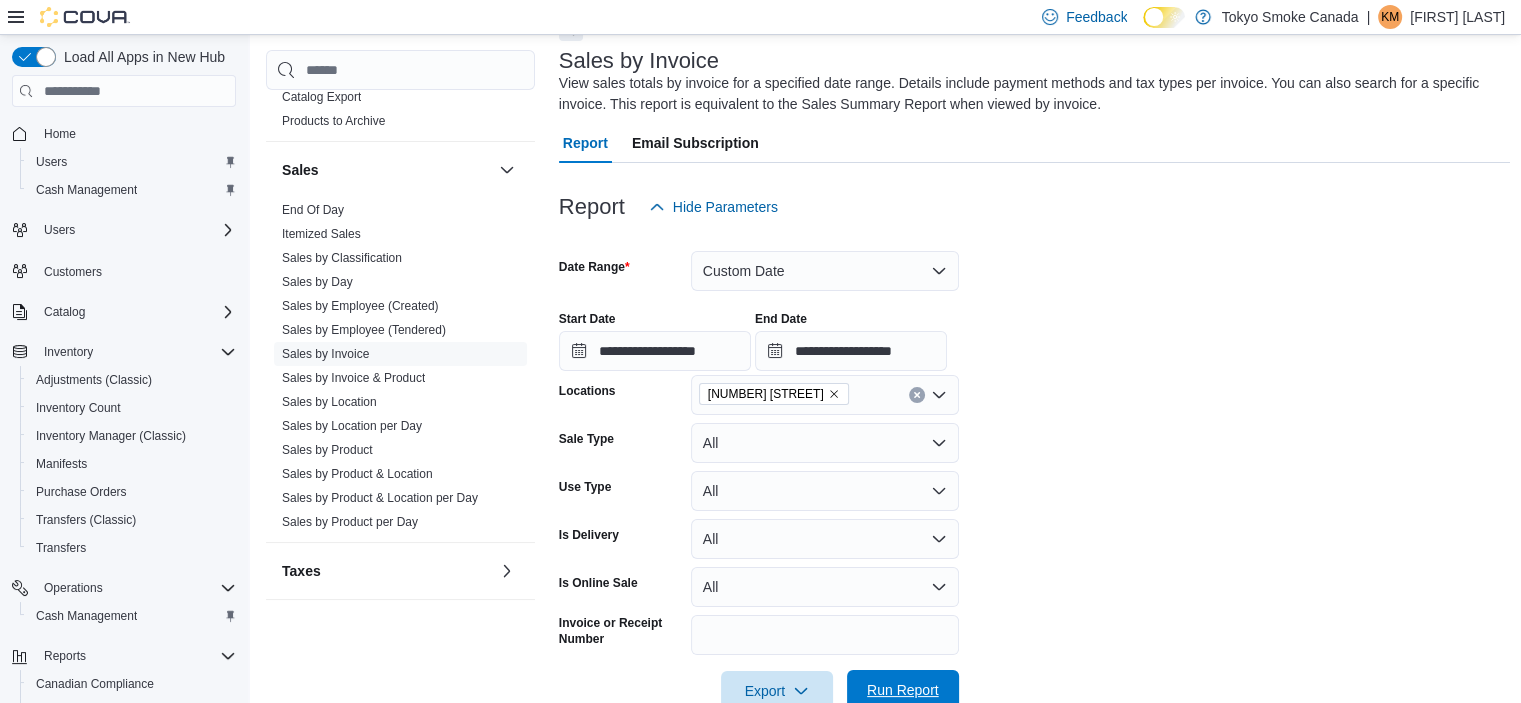 click on "Run Report" at bounding box center (903, 690) 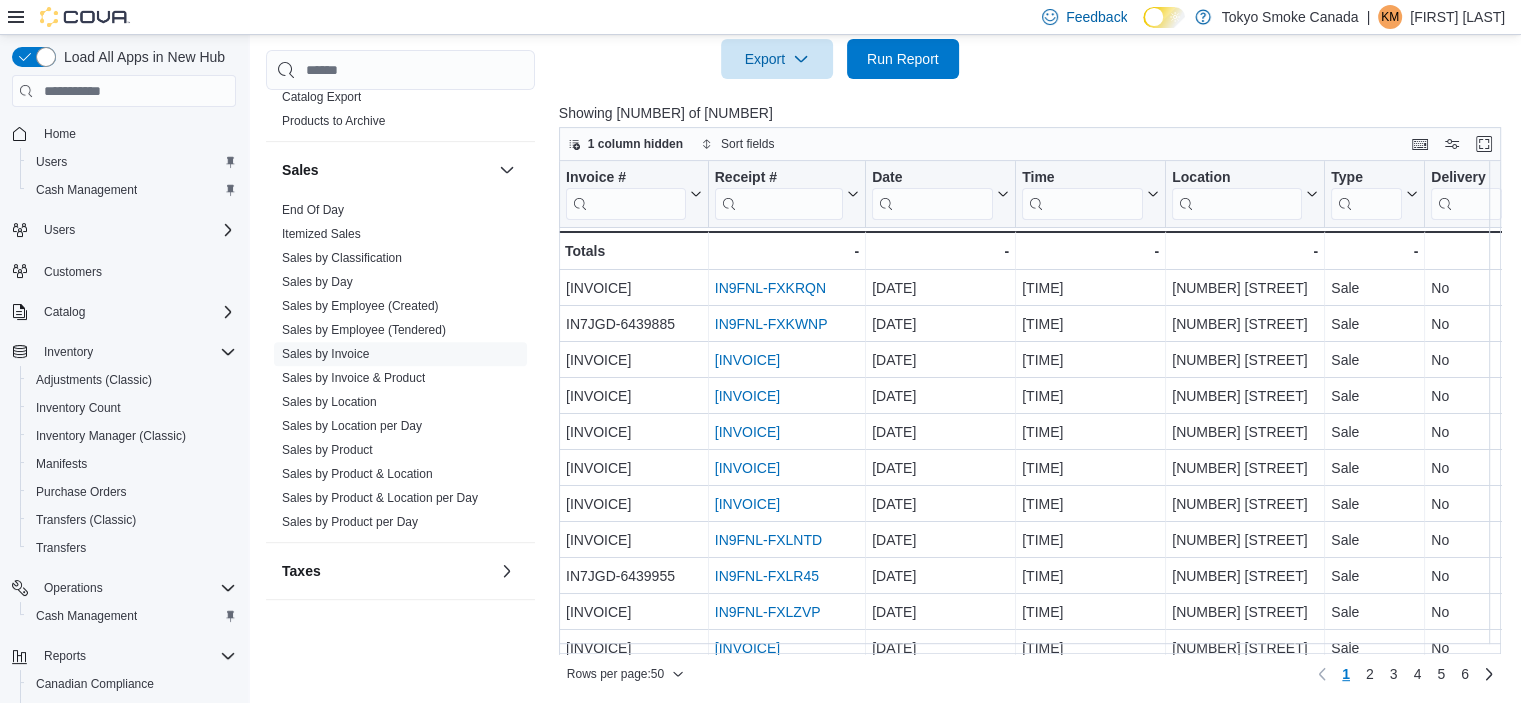 scroll, scrollTop: 749, scrollLeft: 0, axis: vertical 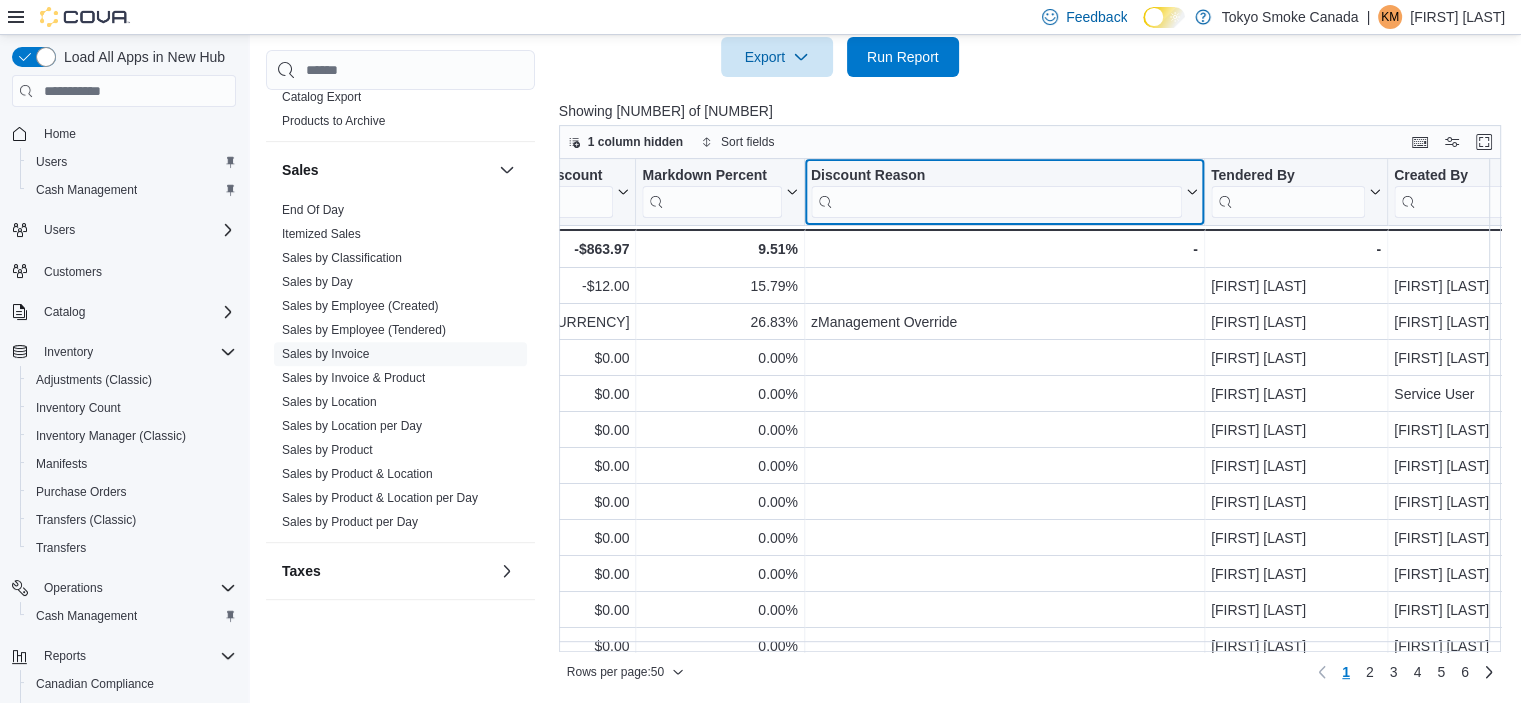 click at bounding box center [995, 202] 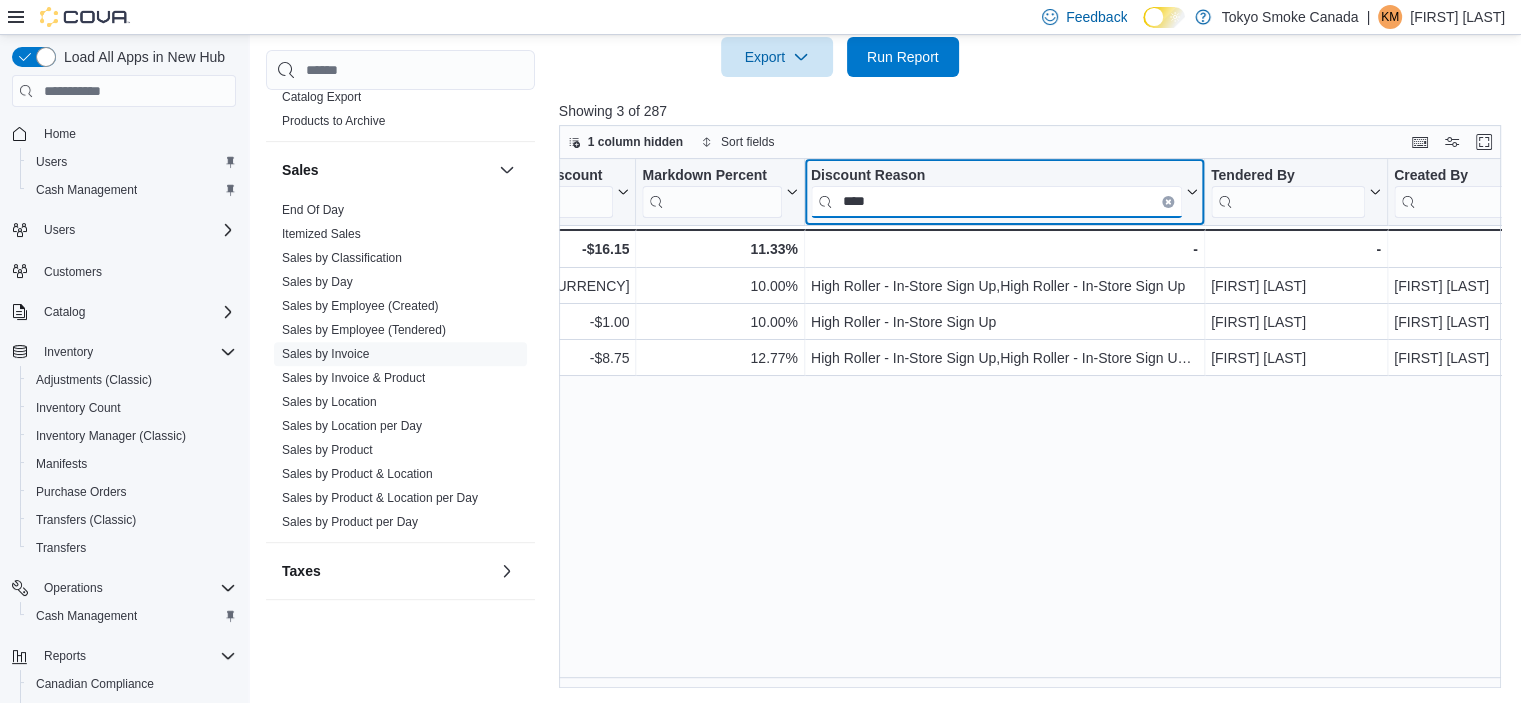 type on "****" 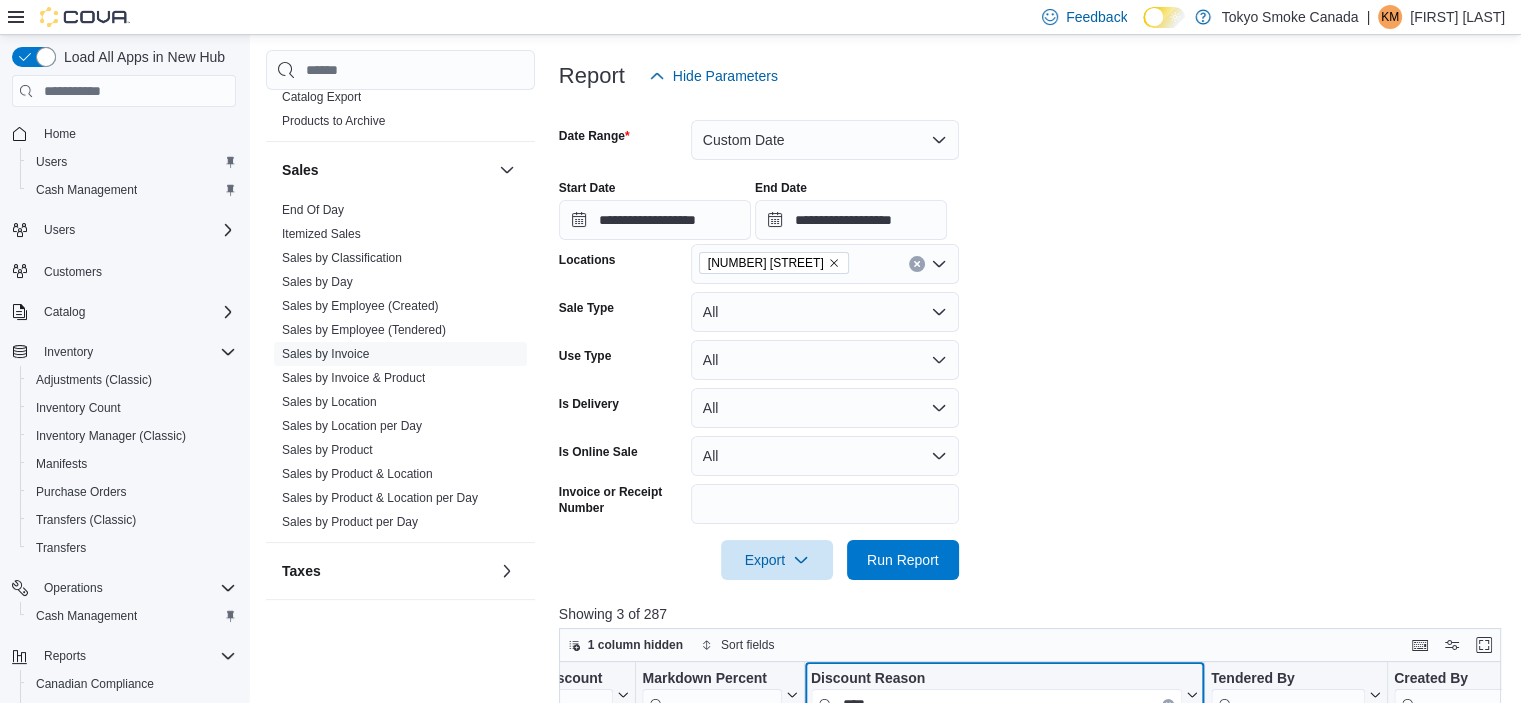 scroll, scrollTop: 0, scrollLeft: 0, axis: both 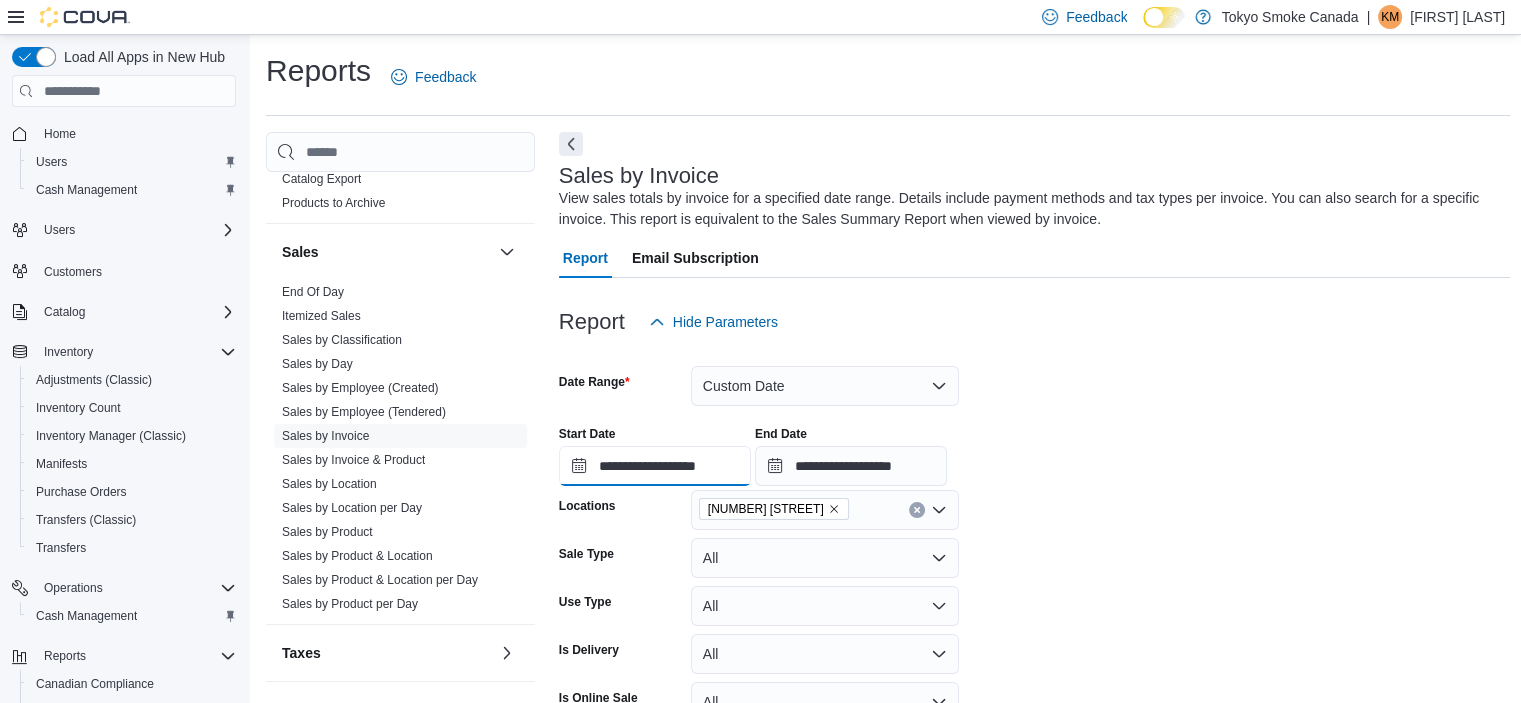 click on "**********" at bounding box center [655, 466] 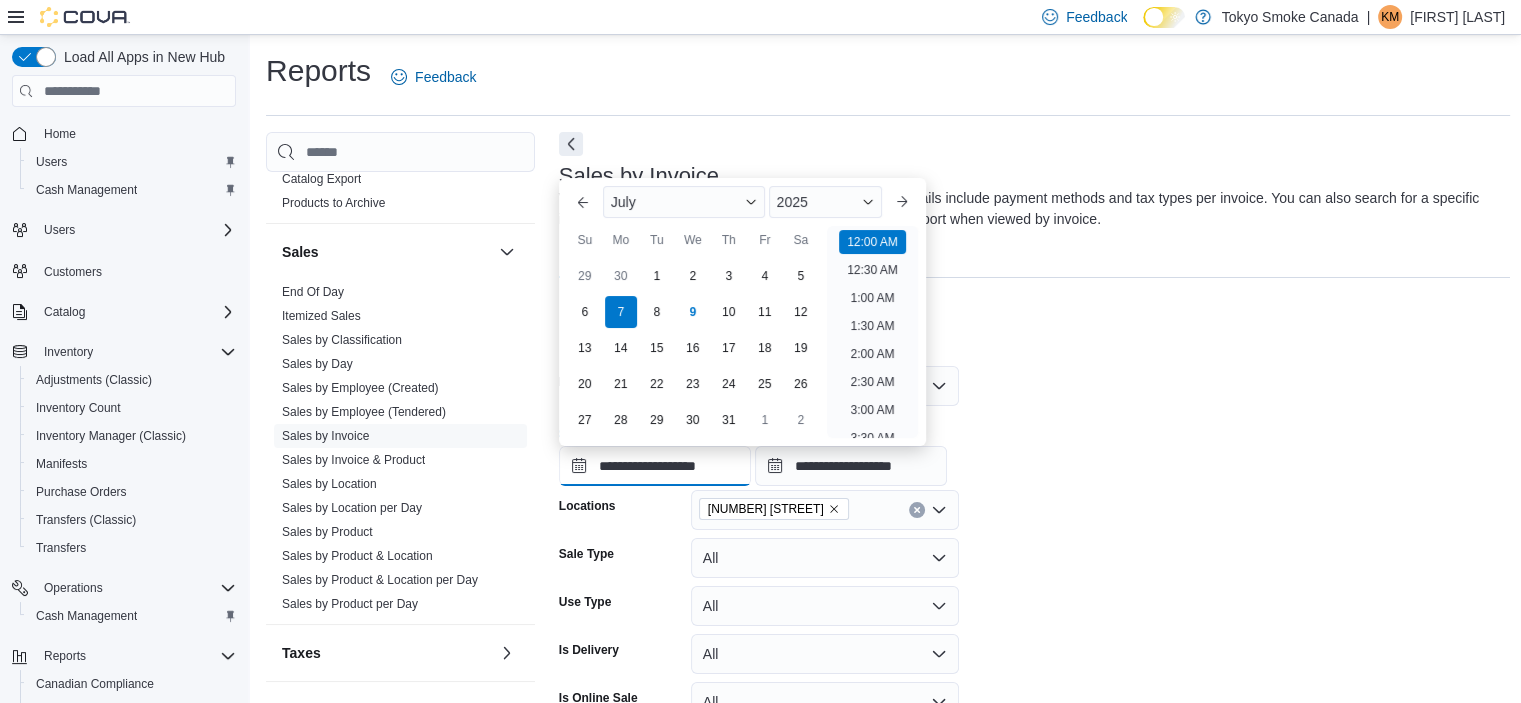 scroll, scrollTop: 62, scrollLeft: 0, axis: vertical 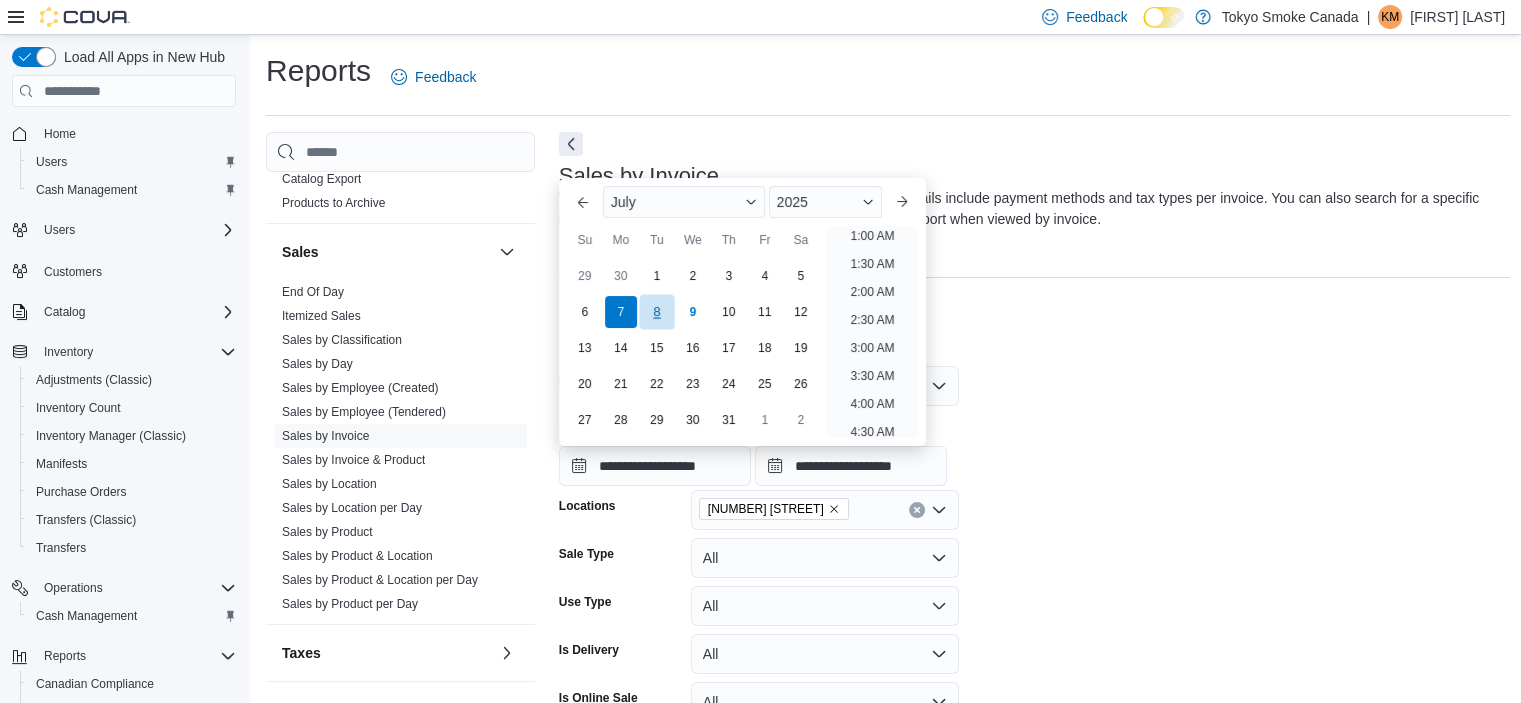 click on "8" at bounding box center (656, 312) 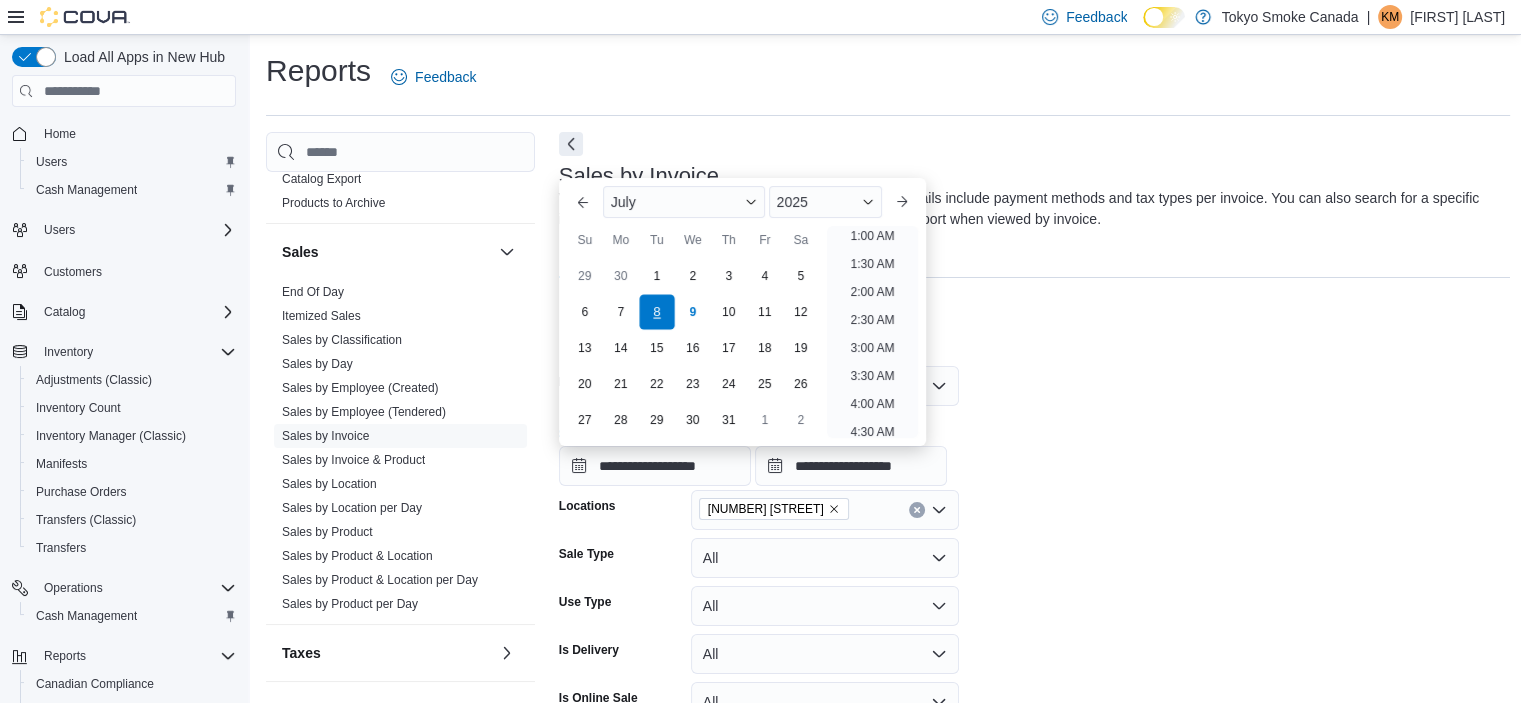 scroll, scrollTop: 4, scrollLeft: 0, axis: vertical 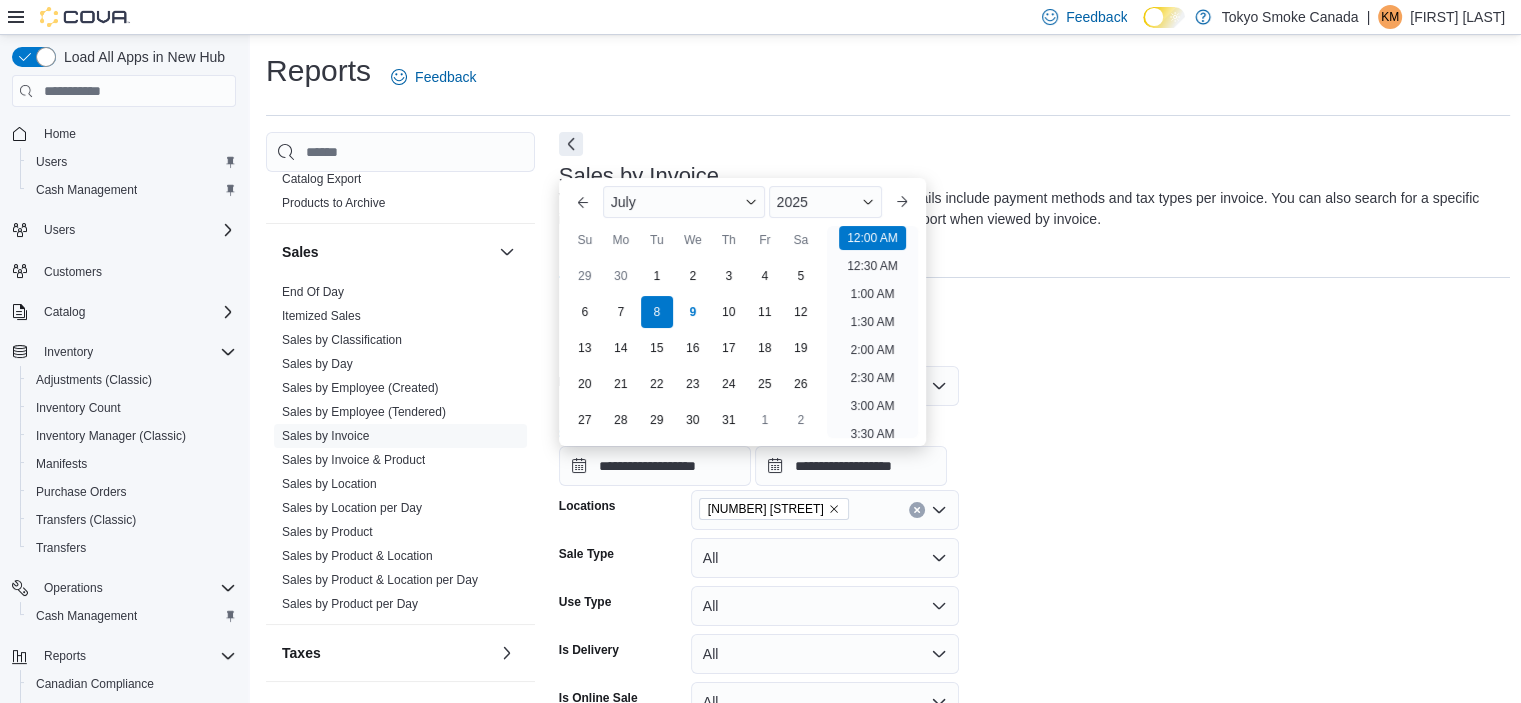 click on "**********" at bounding box center (1035, 448) 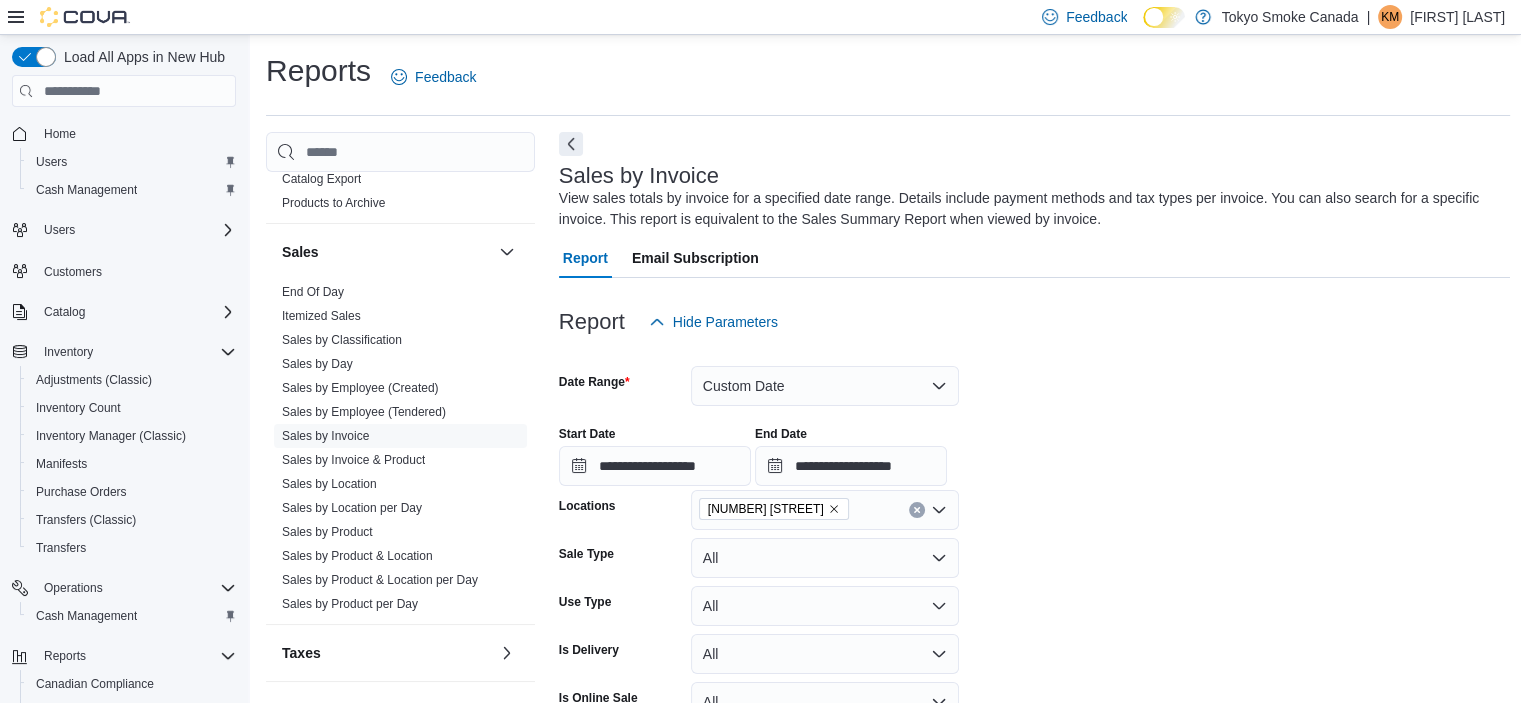 scroll, scrollTop: 749, scrollLeft: 0, axis: vertical 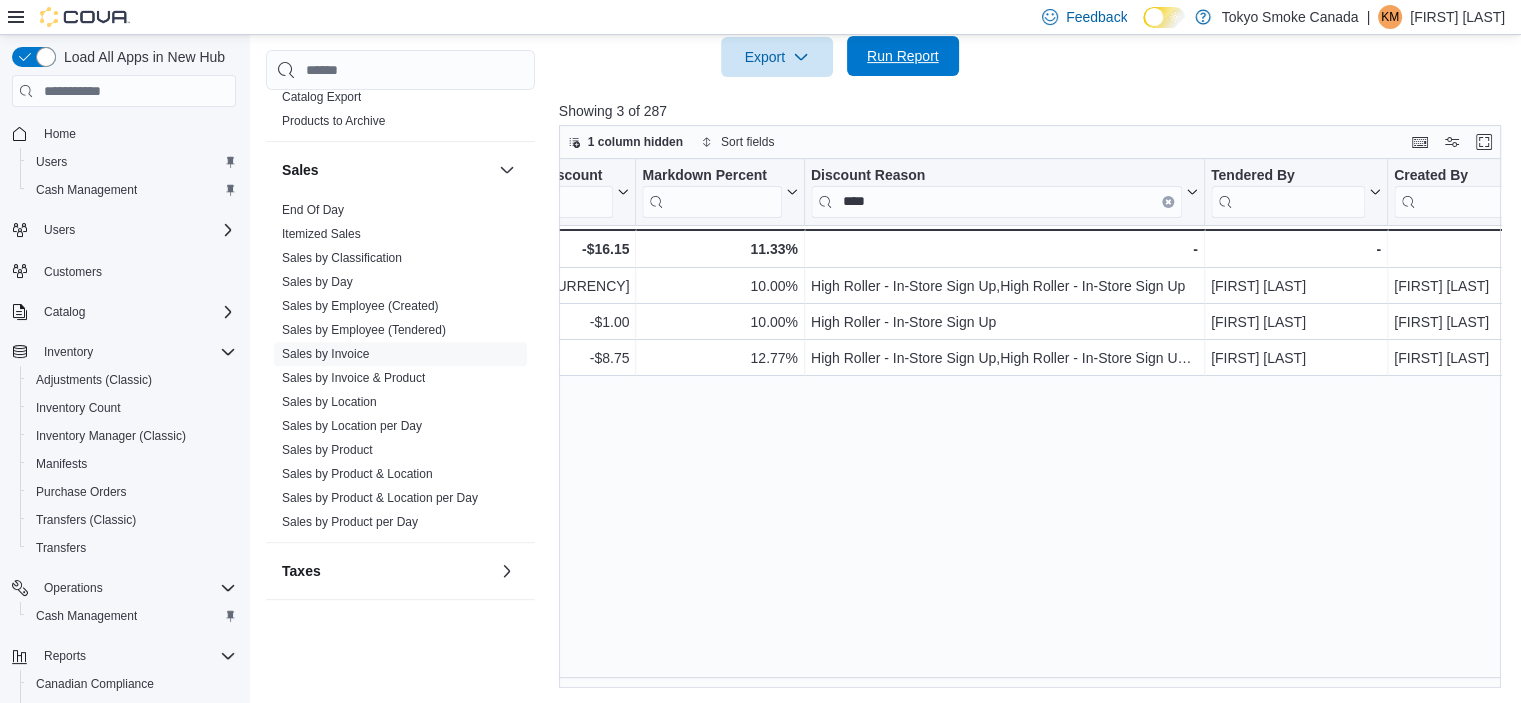 click on "Run Report" at bounding box center (903, 56) 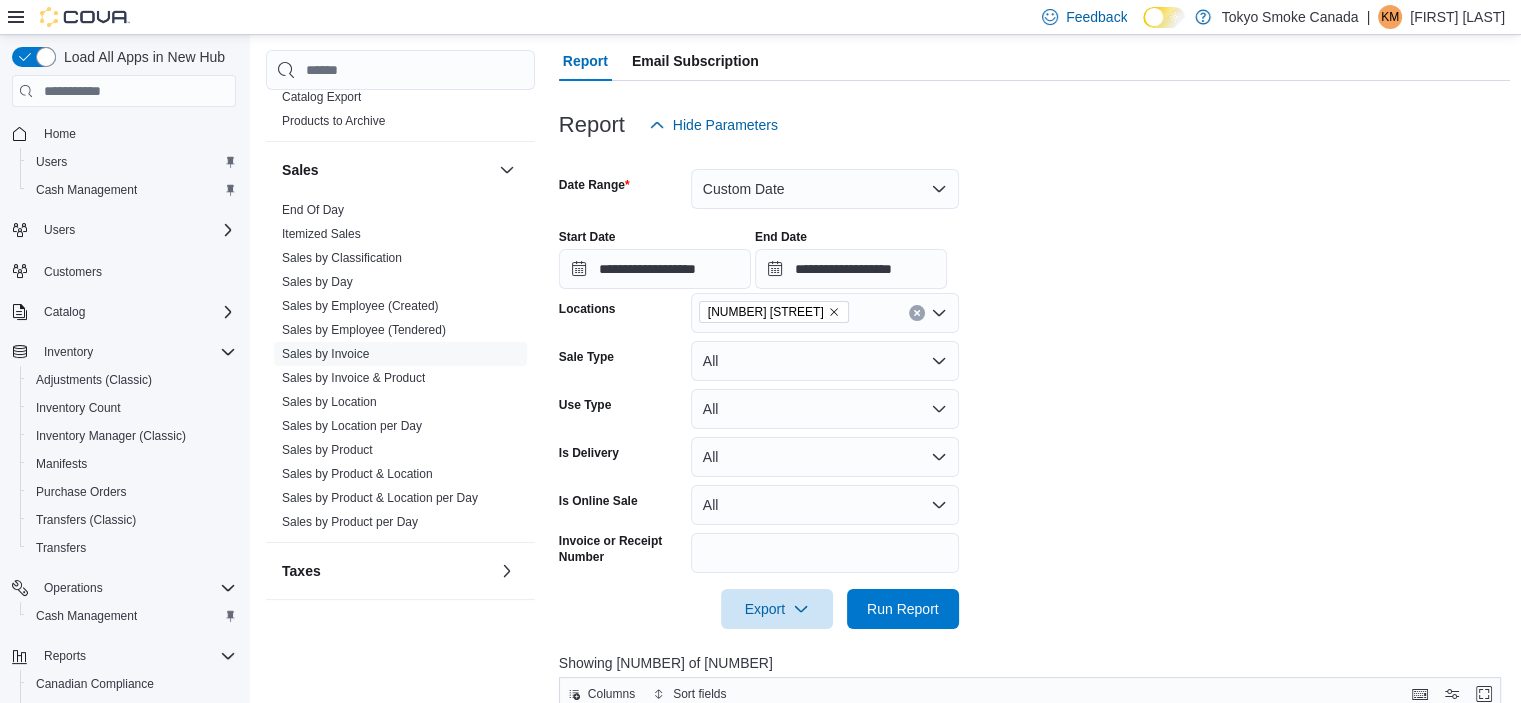 scroll, scrollTop: 422, scrollLeft: 0, axis: vertical 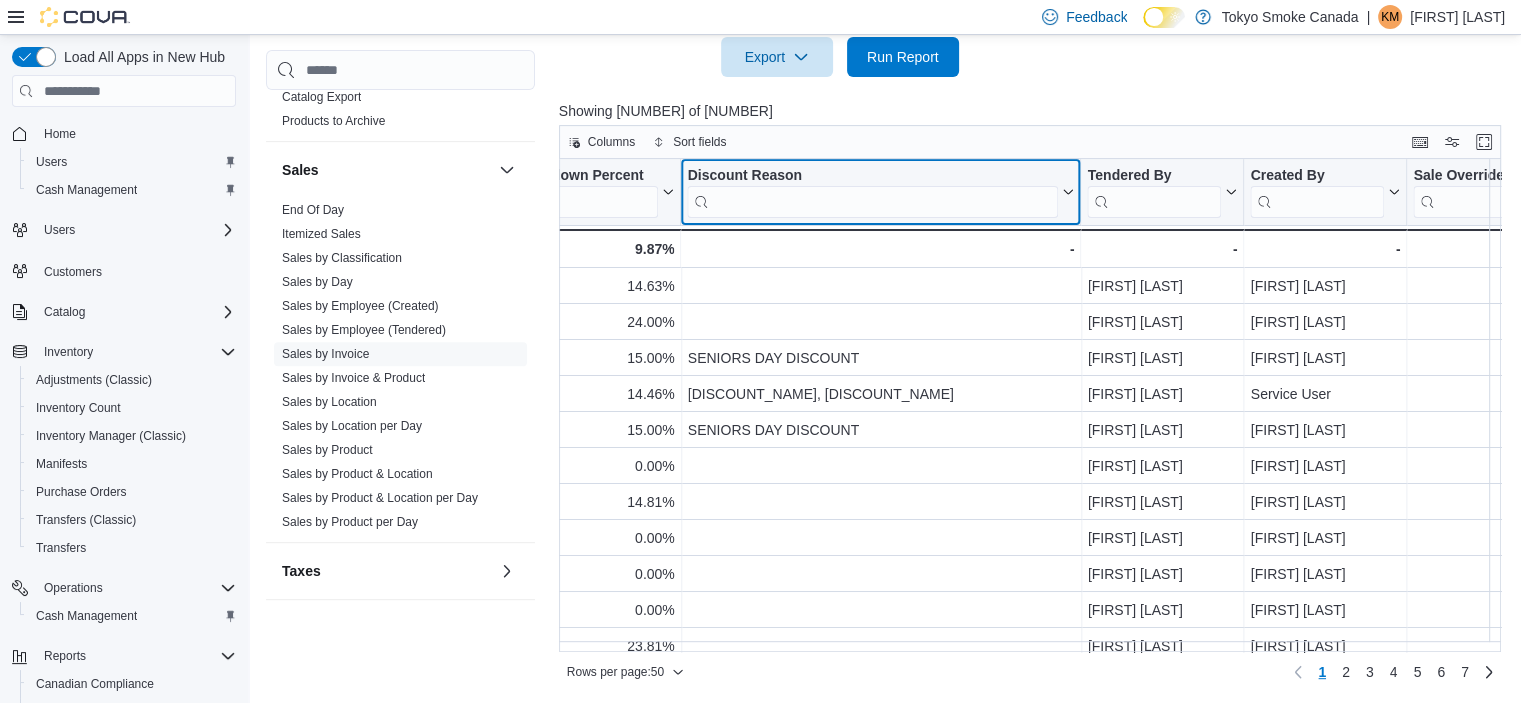 click at bounding box center [872, 202] 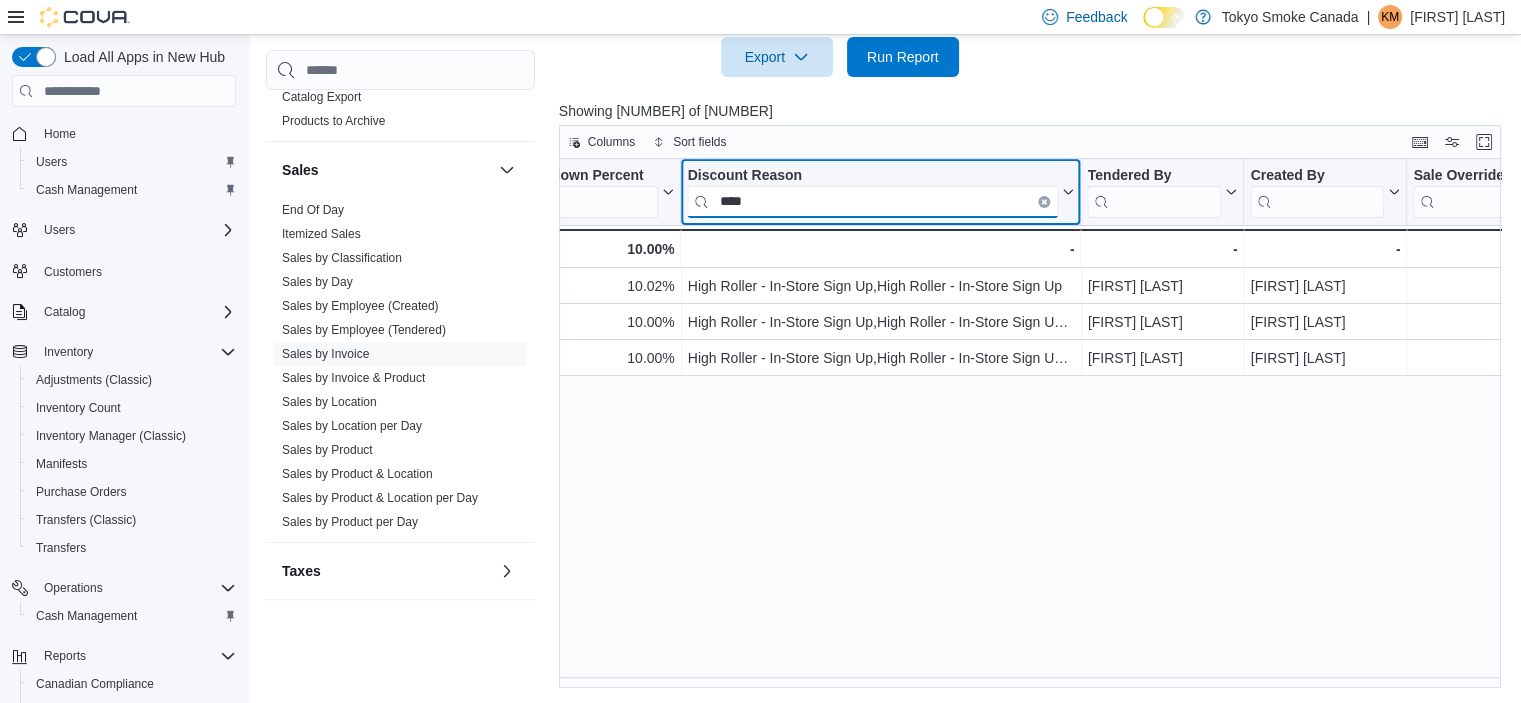 type on "****" 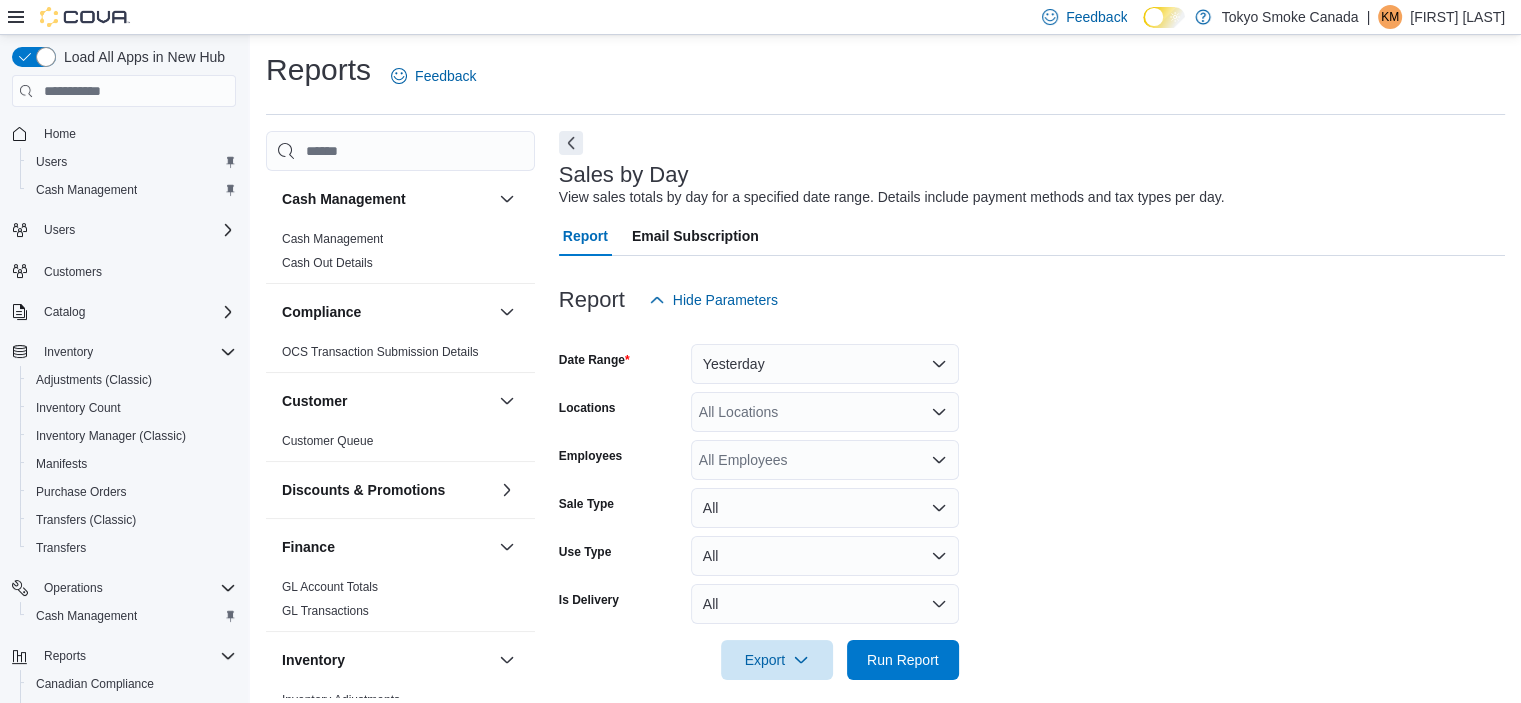 scroll, scrollTop: 17, scrollLeft: 0, axis: vertical 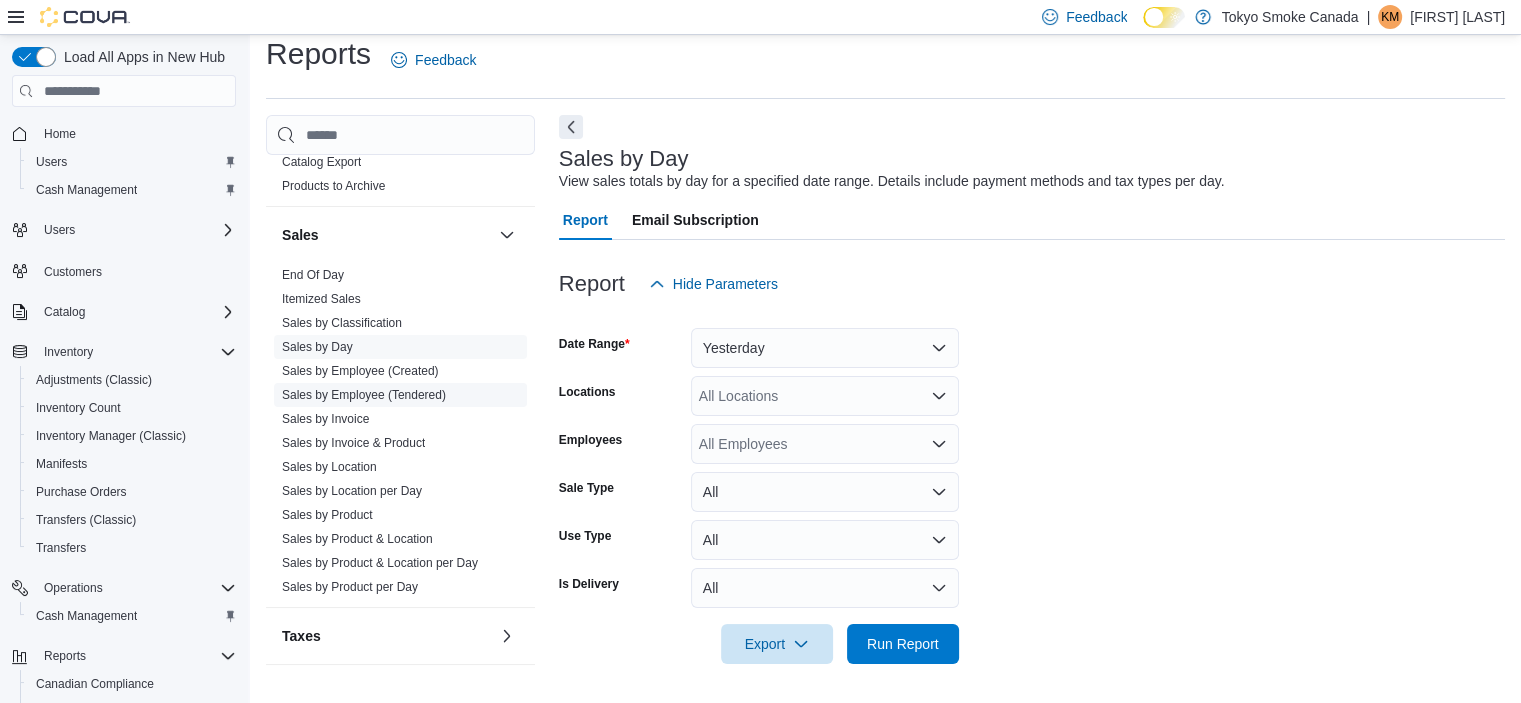 click on "Sales by Employee (Tendered)" at bounding box center [364, 395] 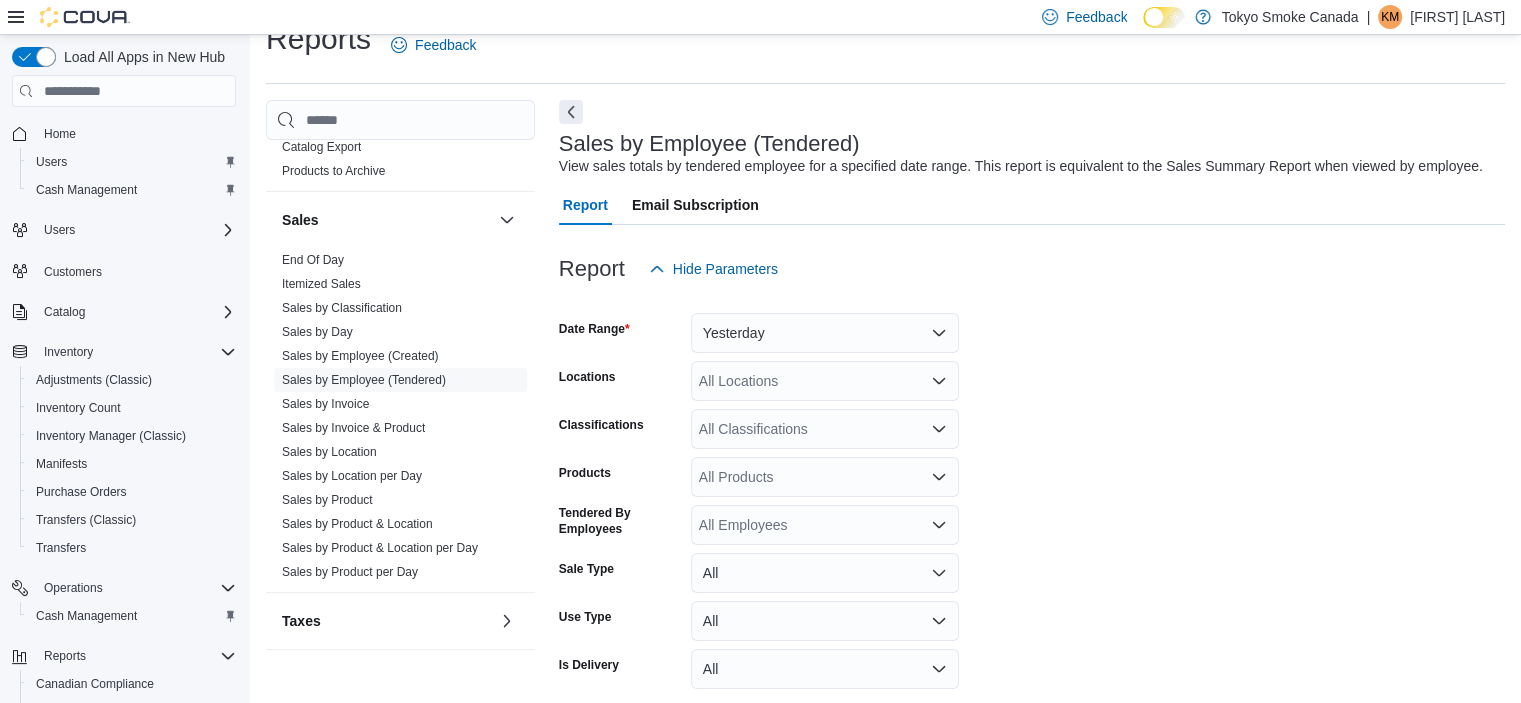 scroll, scrollTop: 46, scrollLeft: 0, axis: vertical 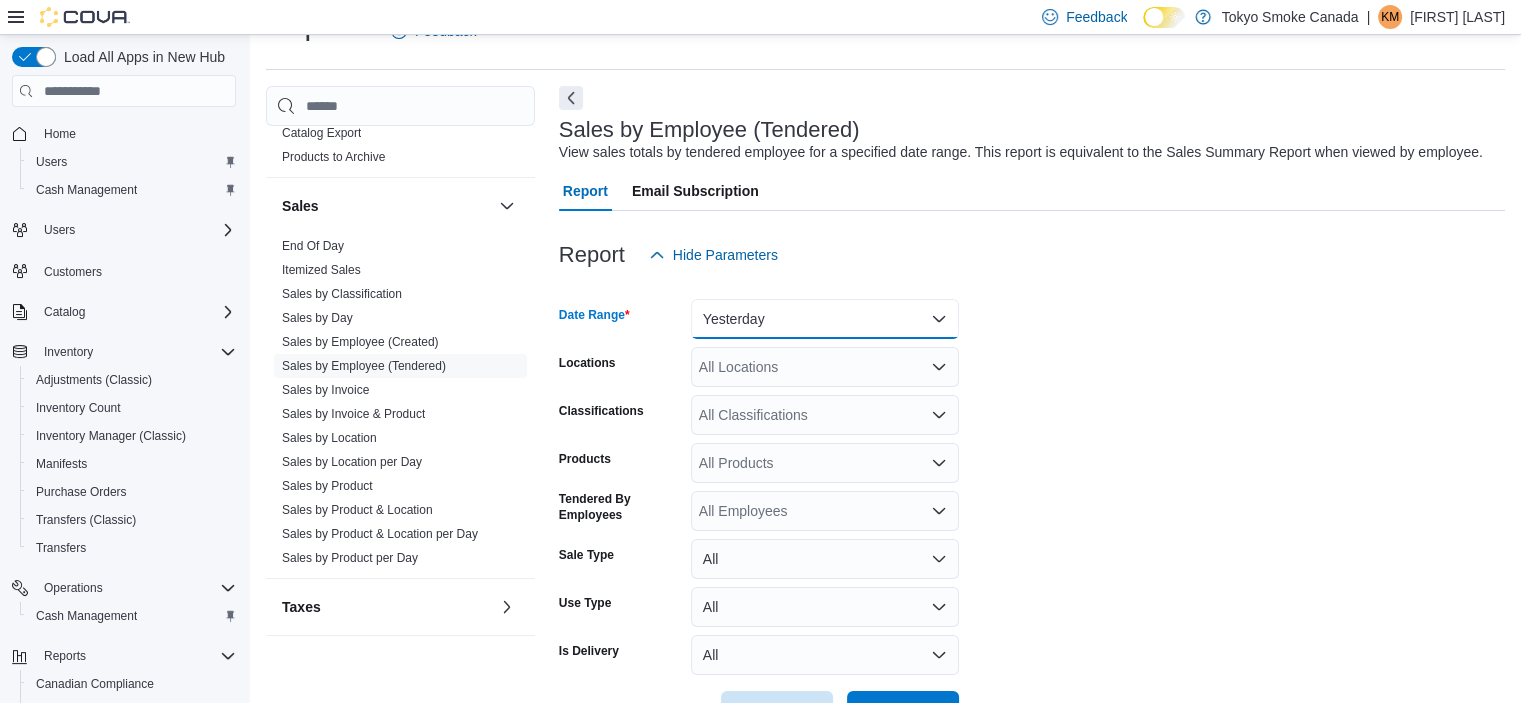 click on "Yesterday" at bounding box center (825, 319) 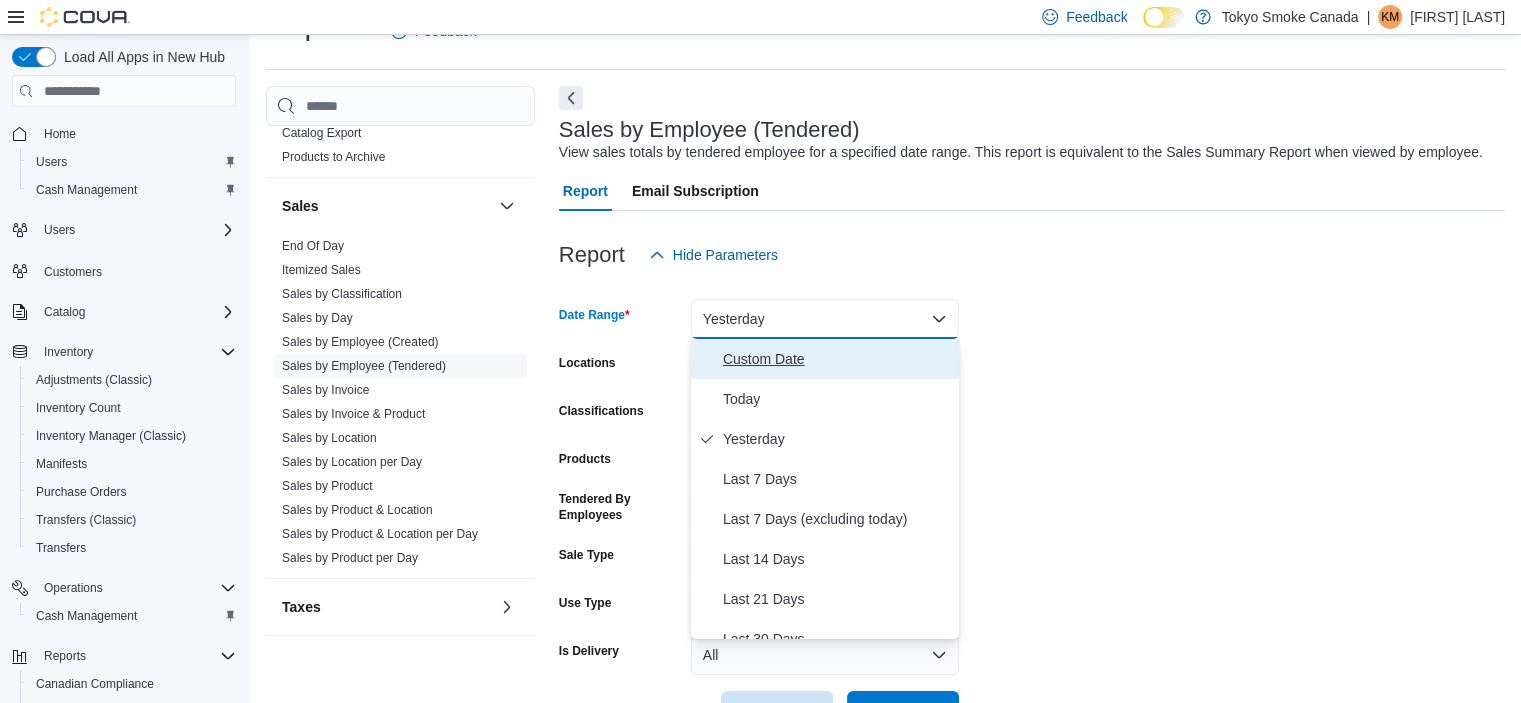 click on "Custom Date" at bounding box center [837, 359] 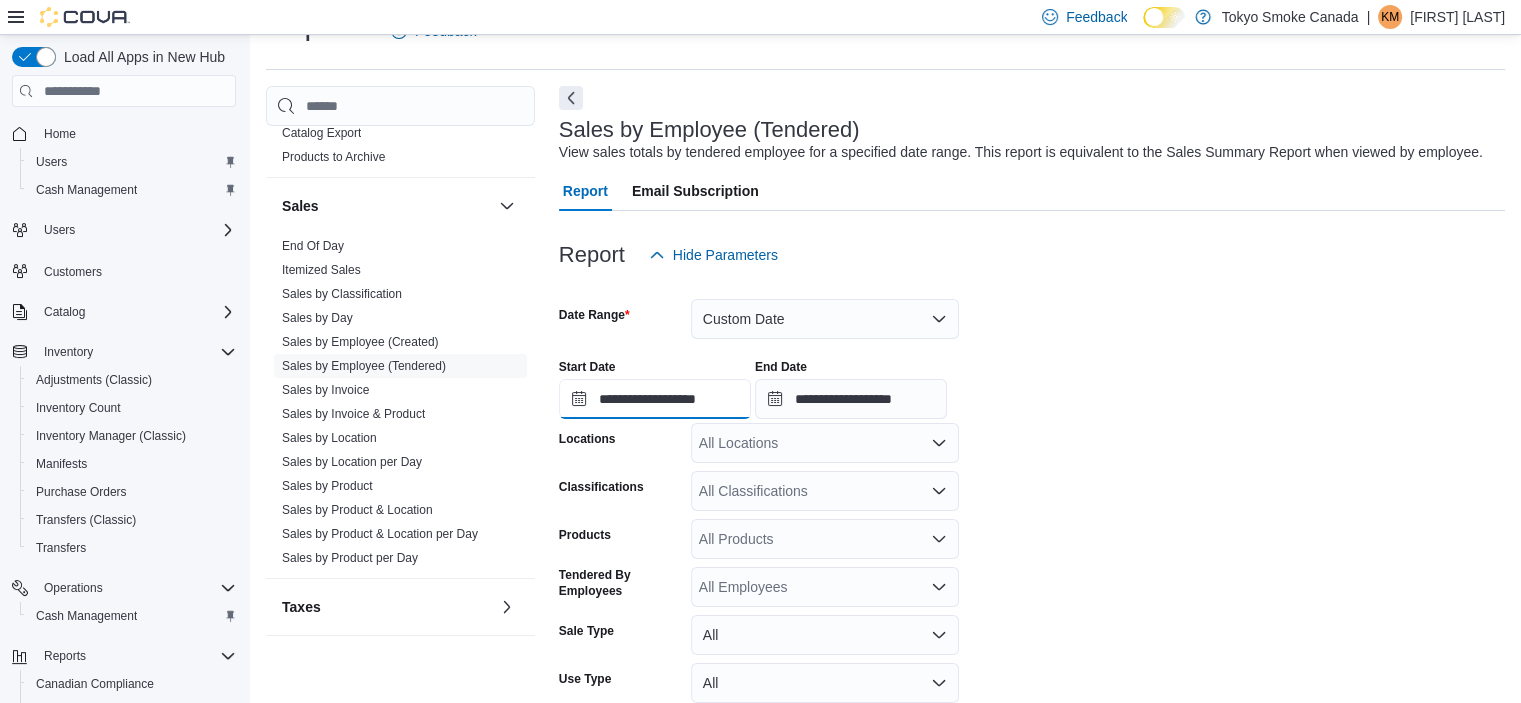 click on "**********" at bounding box center [655, 399] 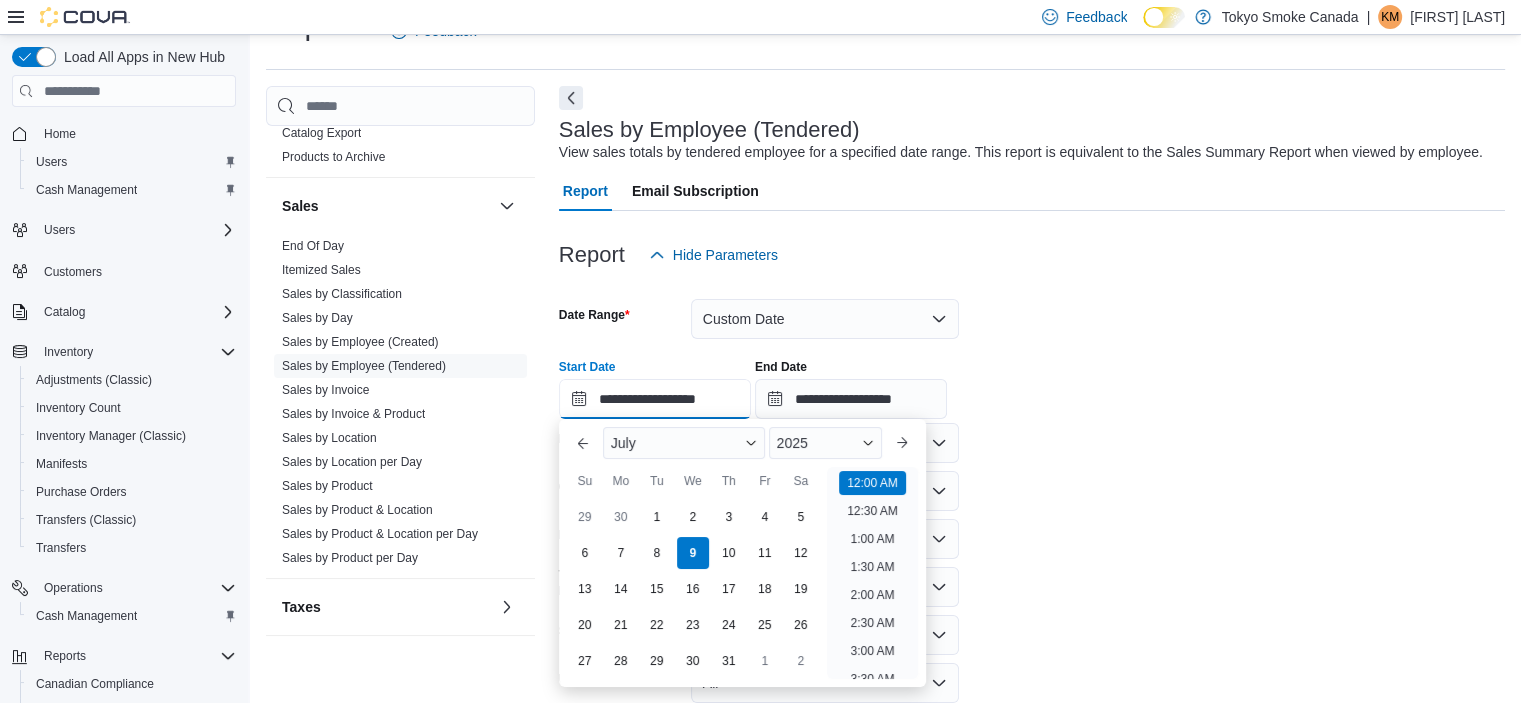 scroll, scrollTop: 62, scrollLeft: 0, axis: vertical 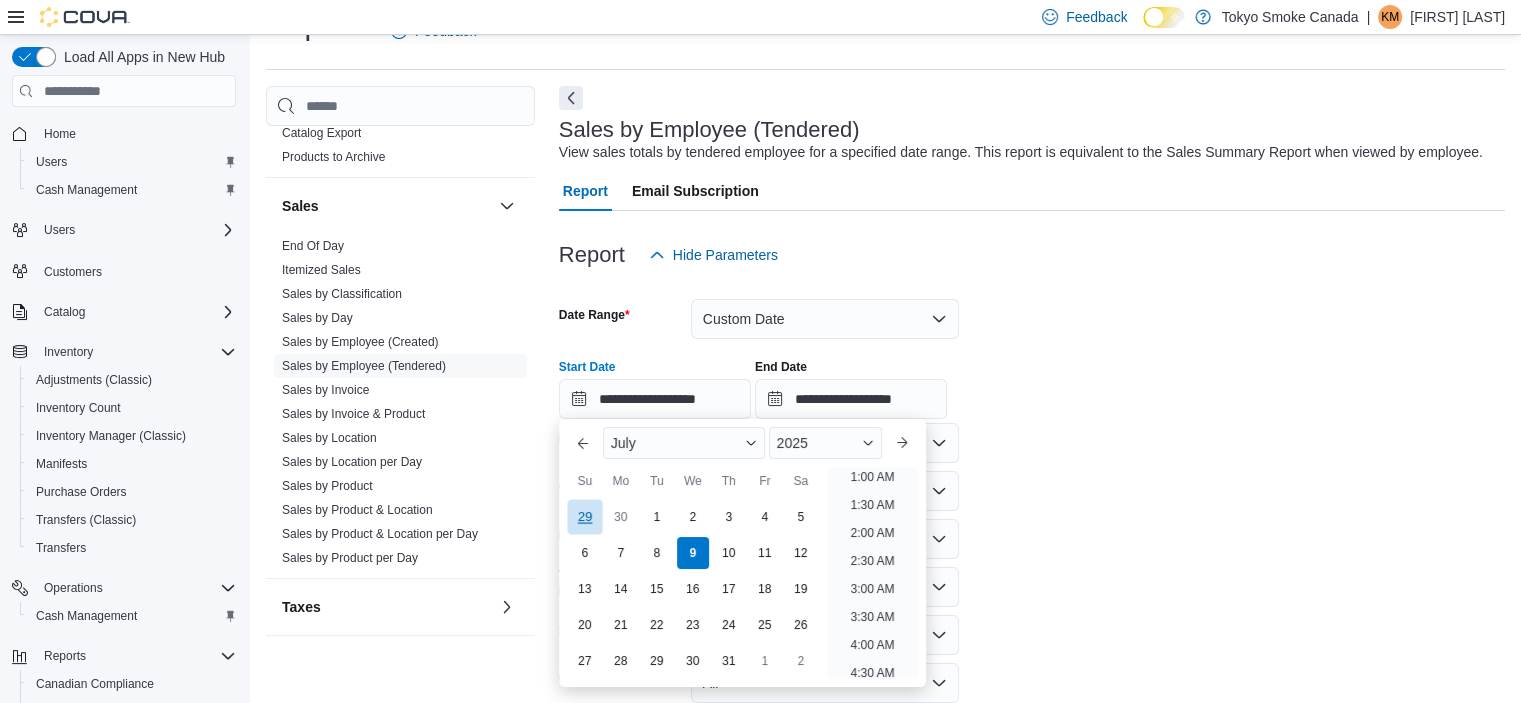 click on "29" at bounding box center [584, 517] 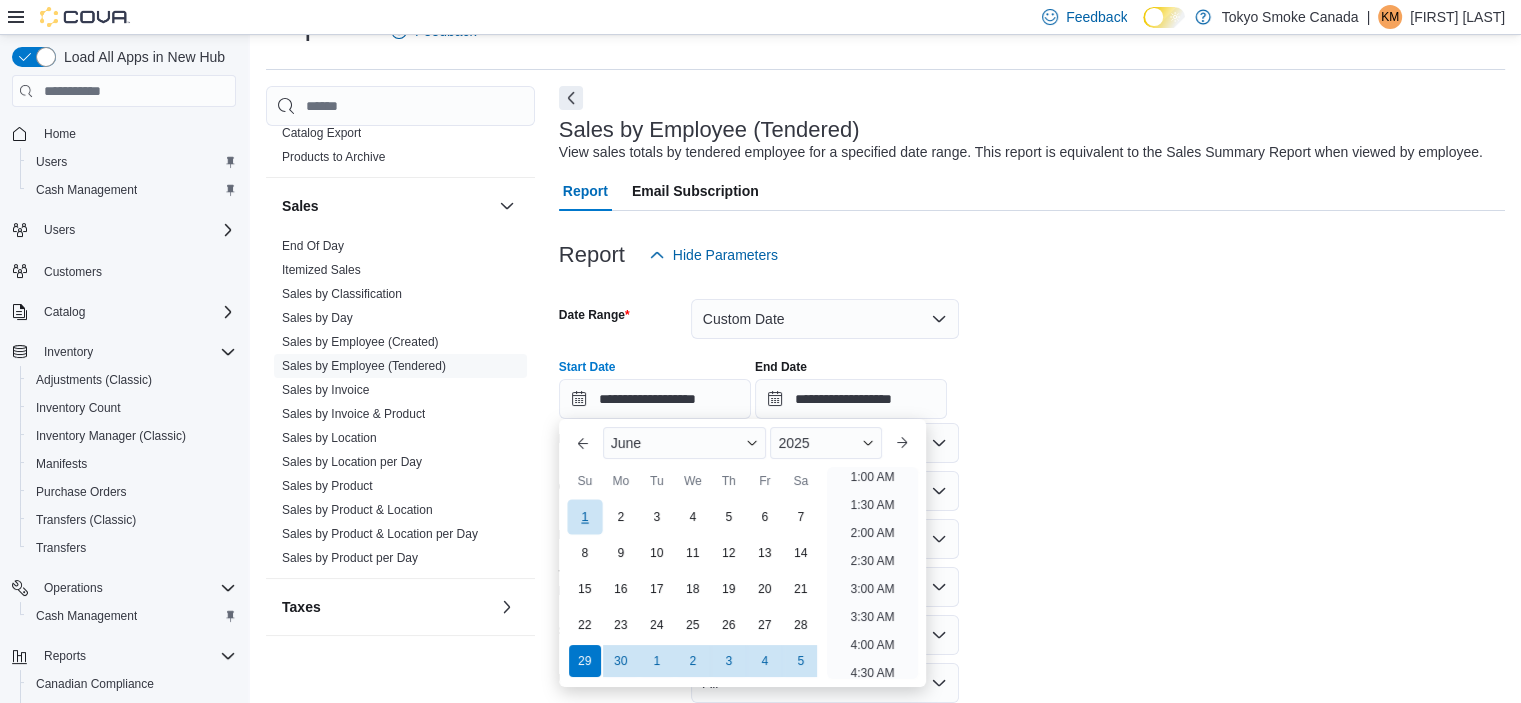 scroll, scrollTop: 4, scrollLeft: 0, axis: vertical 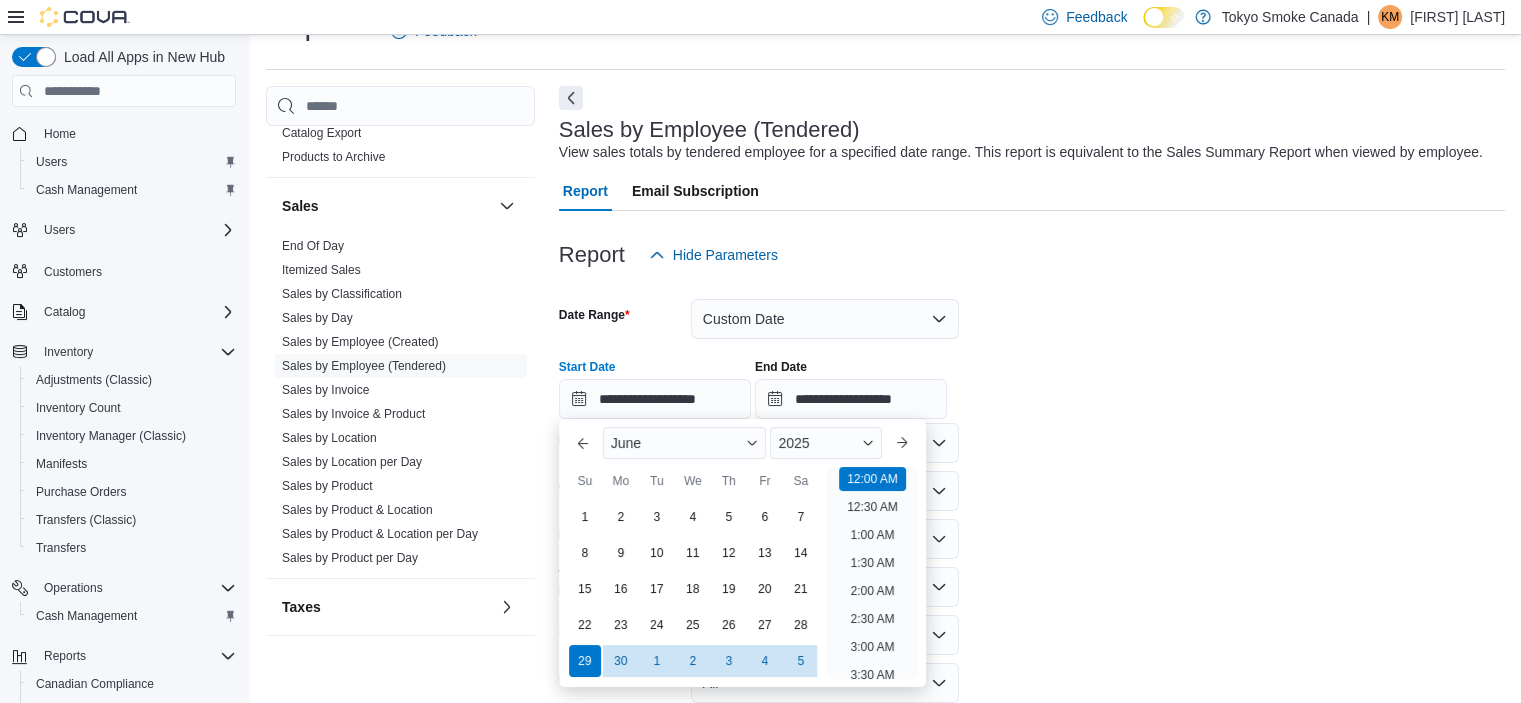 click on "**********" at bounding box center (1032, 541) 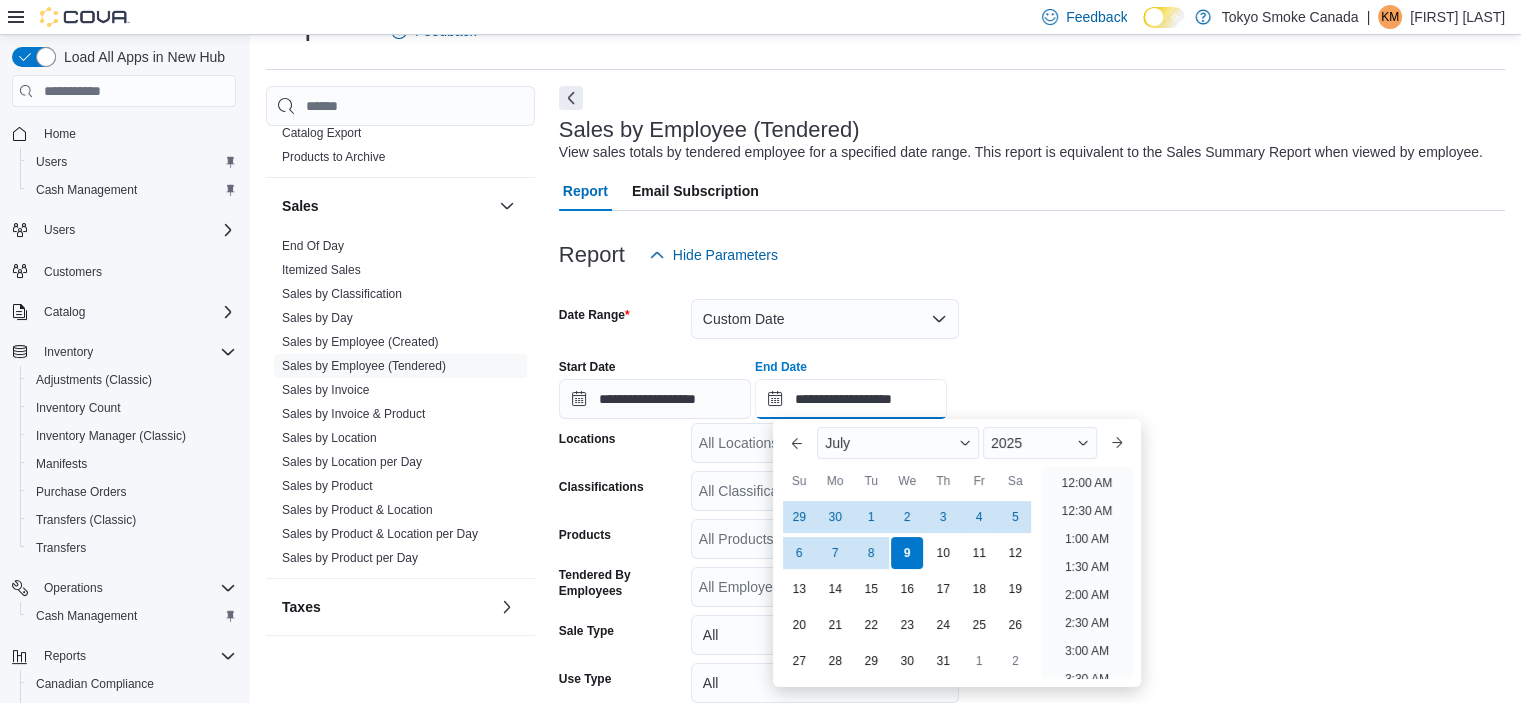 click on "**********" at bounding box center (851, 399) 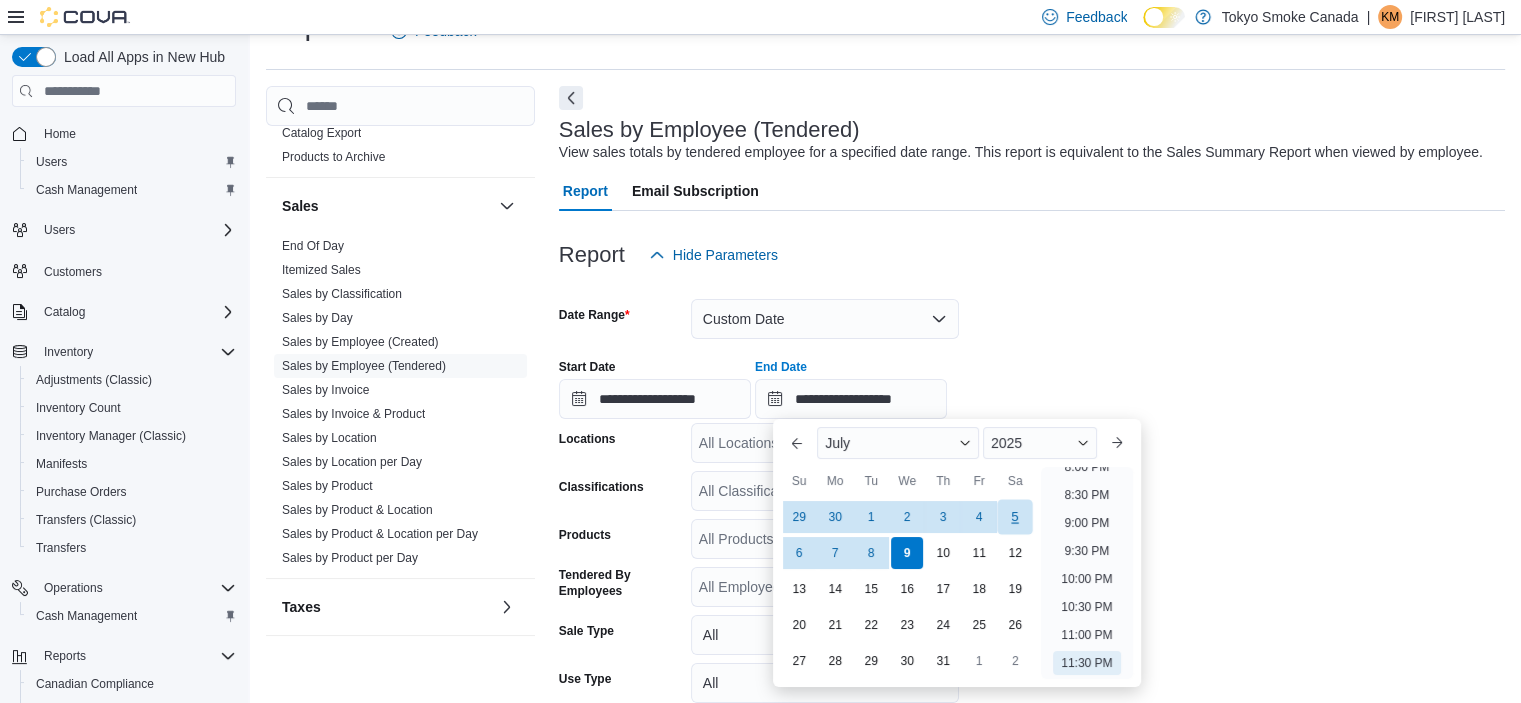 click on "5" at bounding box center (1015, 517) 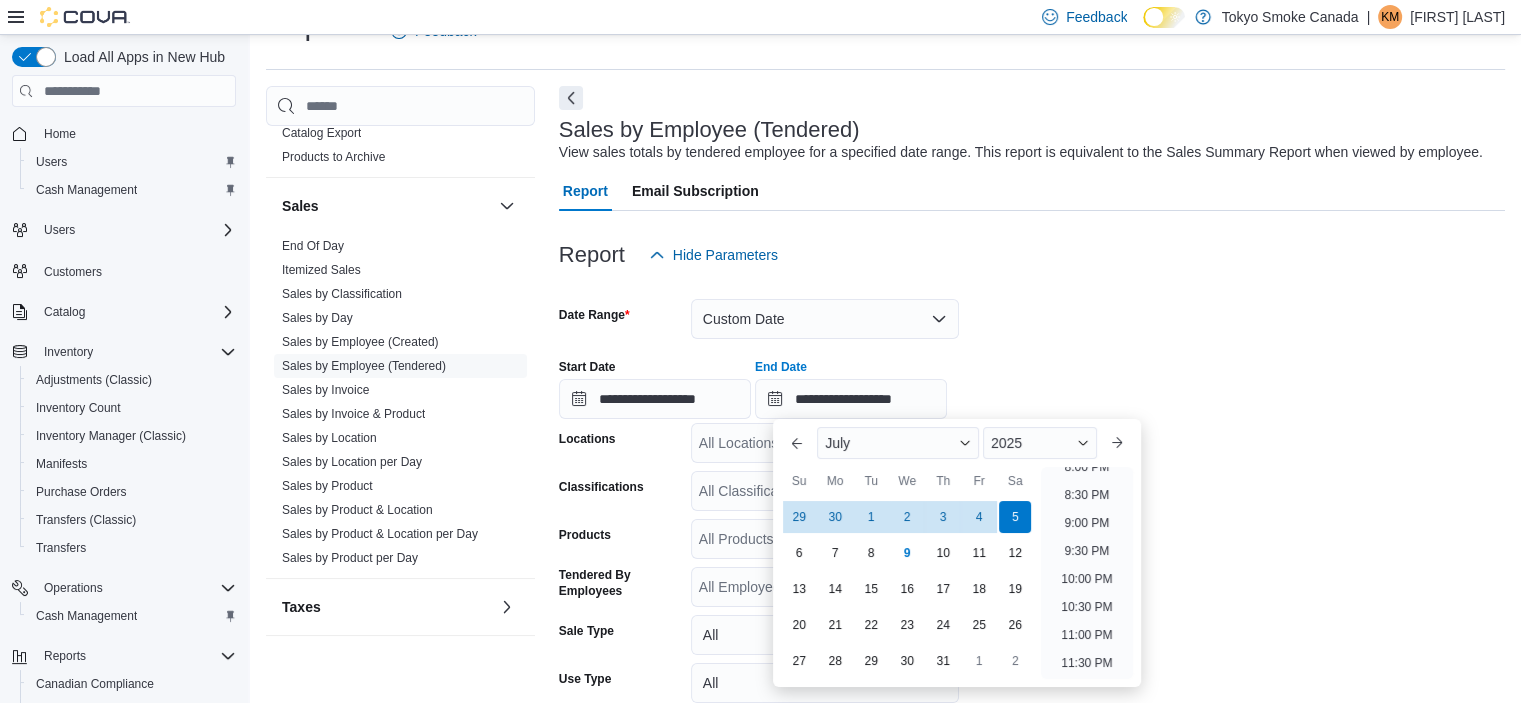 click at bounding box center (1032, 287) 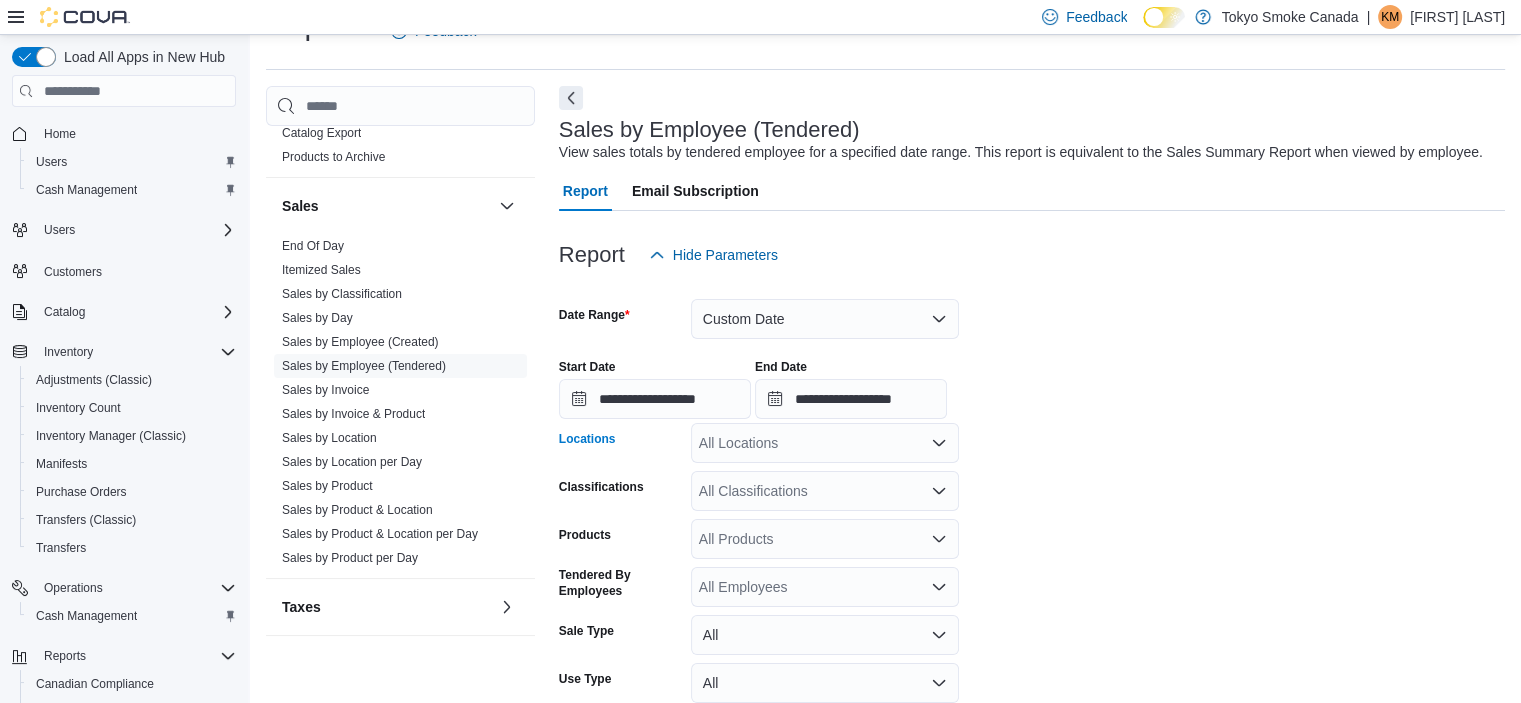 click on "All Locations" at bounding box center (825, 443) 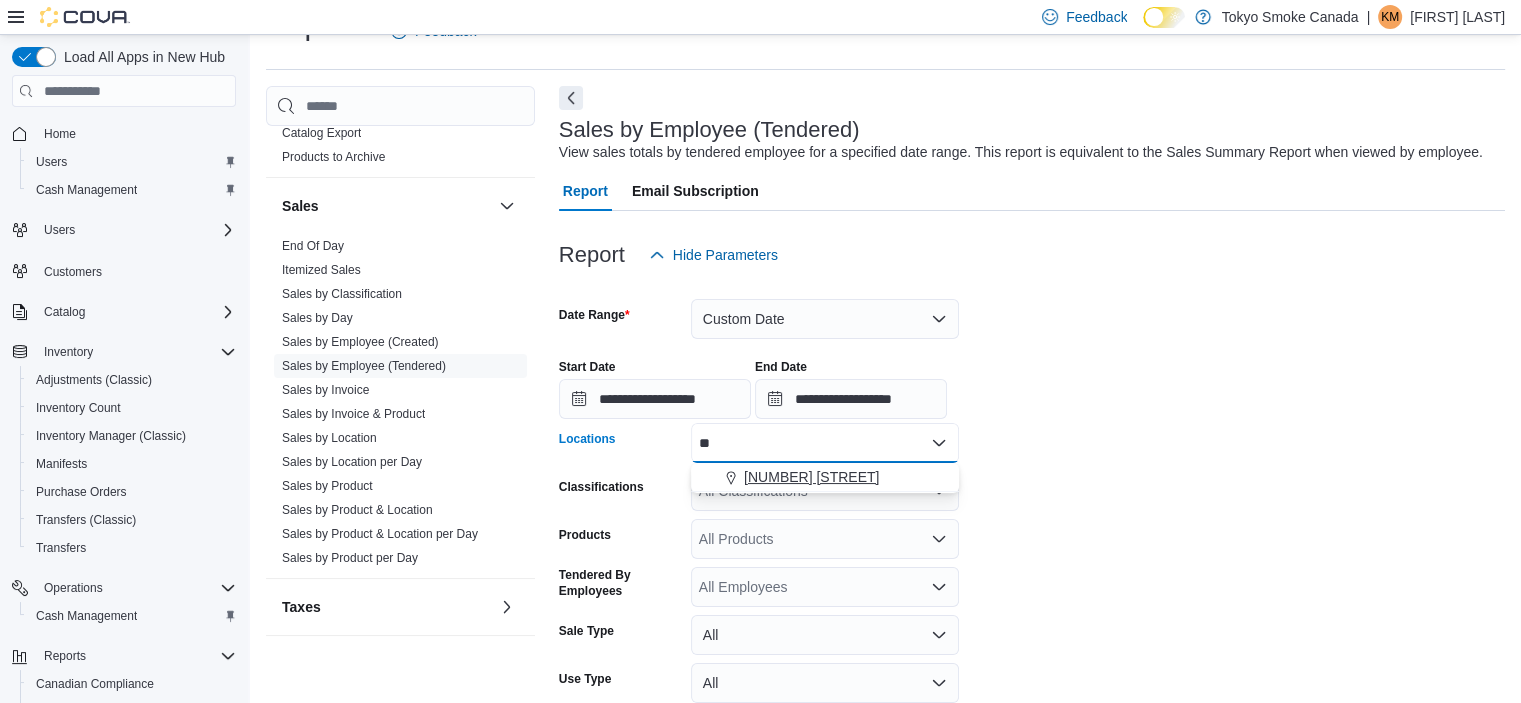 type on "**" 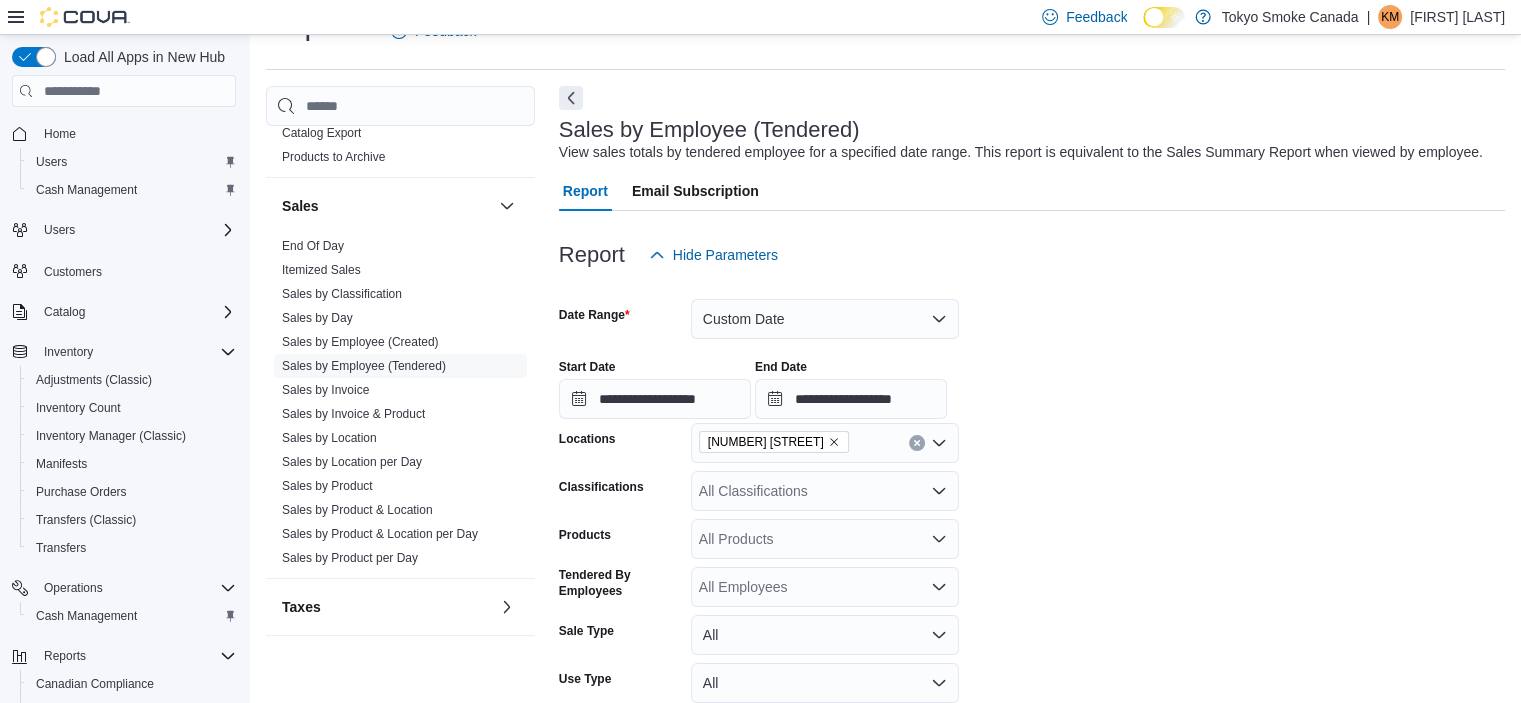 click on "**********" at bounding box center (1032, 541) 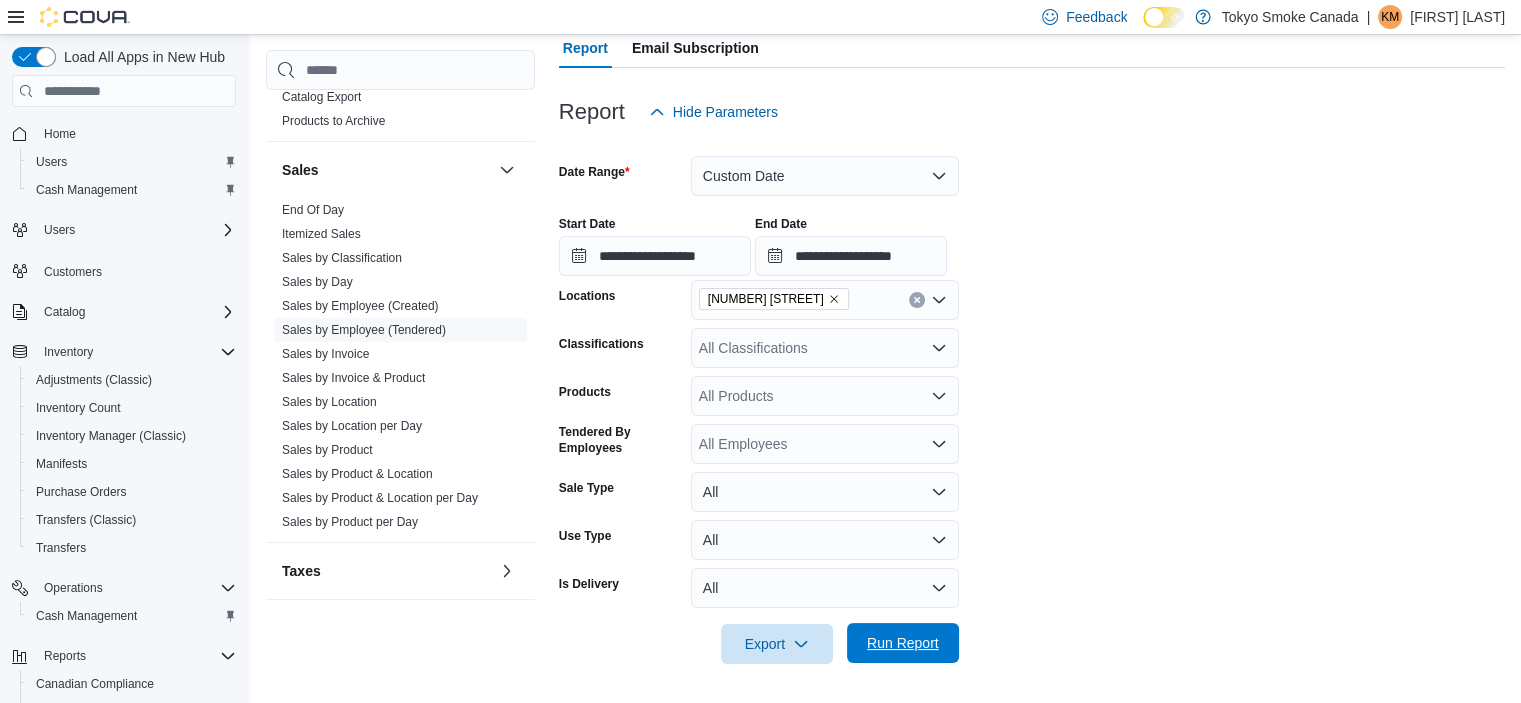 click on "Run Report" at bounding box center [903, 643] 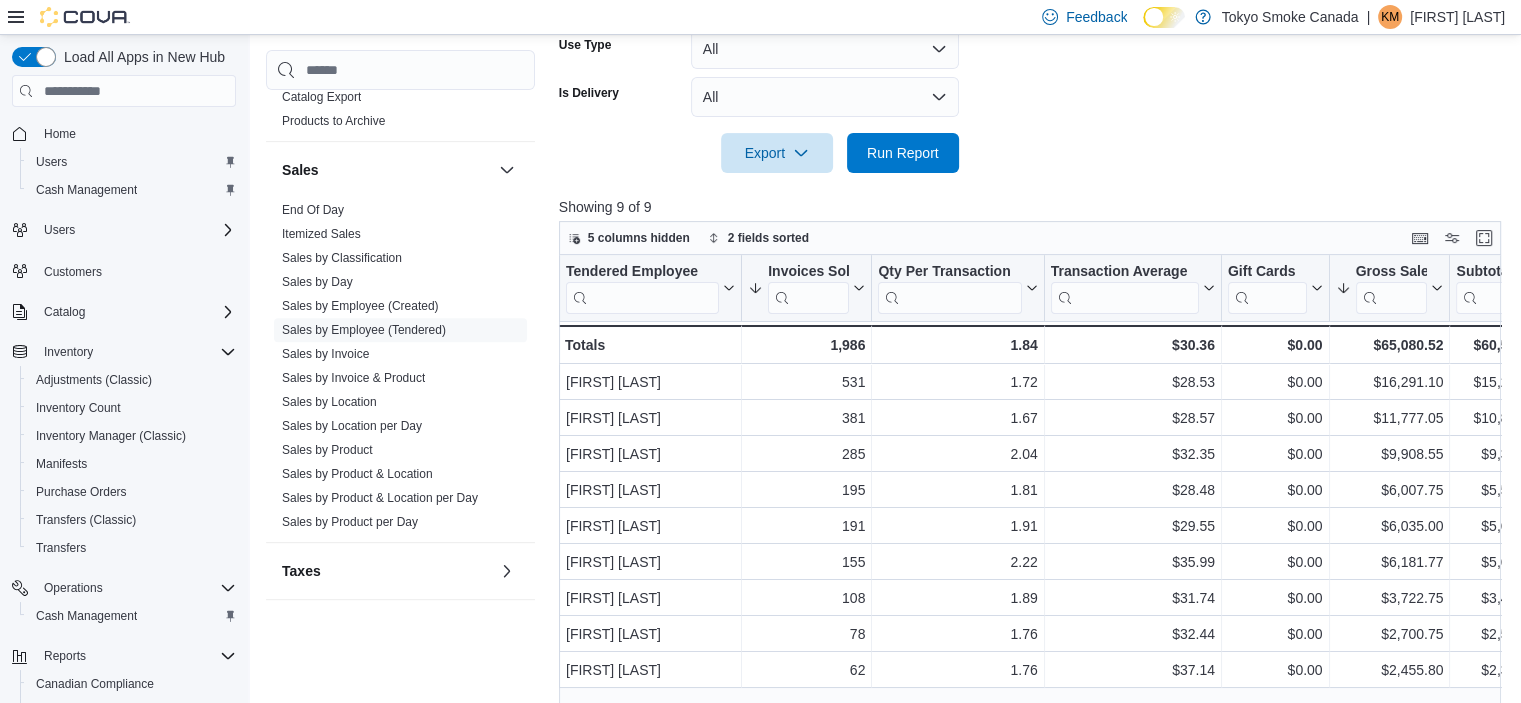 scroll, scrollTop: 776, scrollLeft: 0, axis: vertical 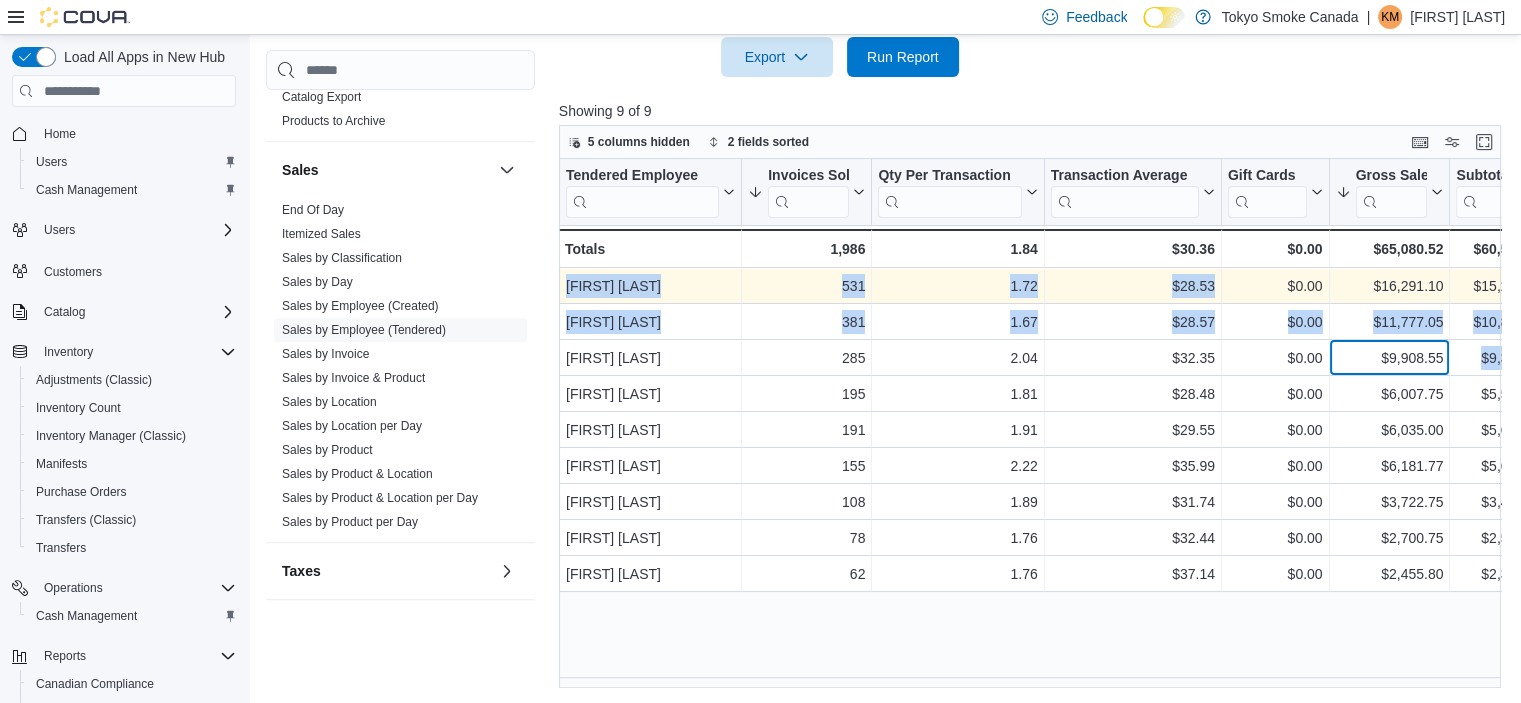 drag, startPoint x: 1332, startPoint y: 369, endPoint x: 1168, endPoint y: 278, distance: 187.55533 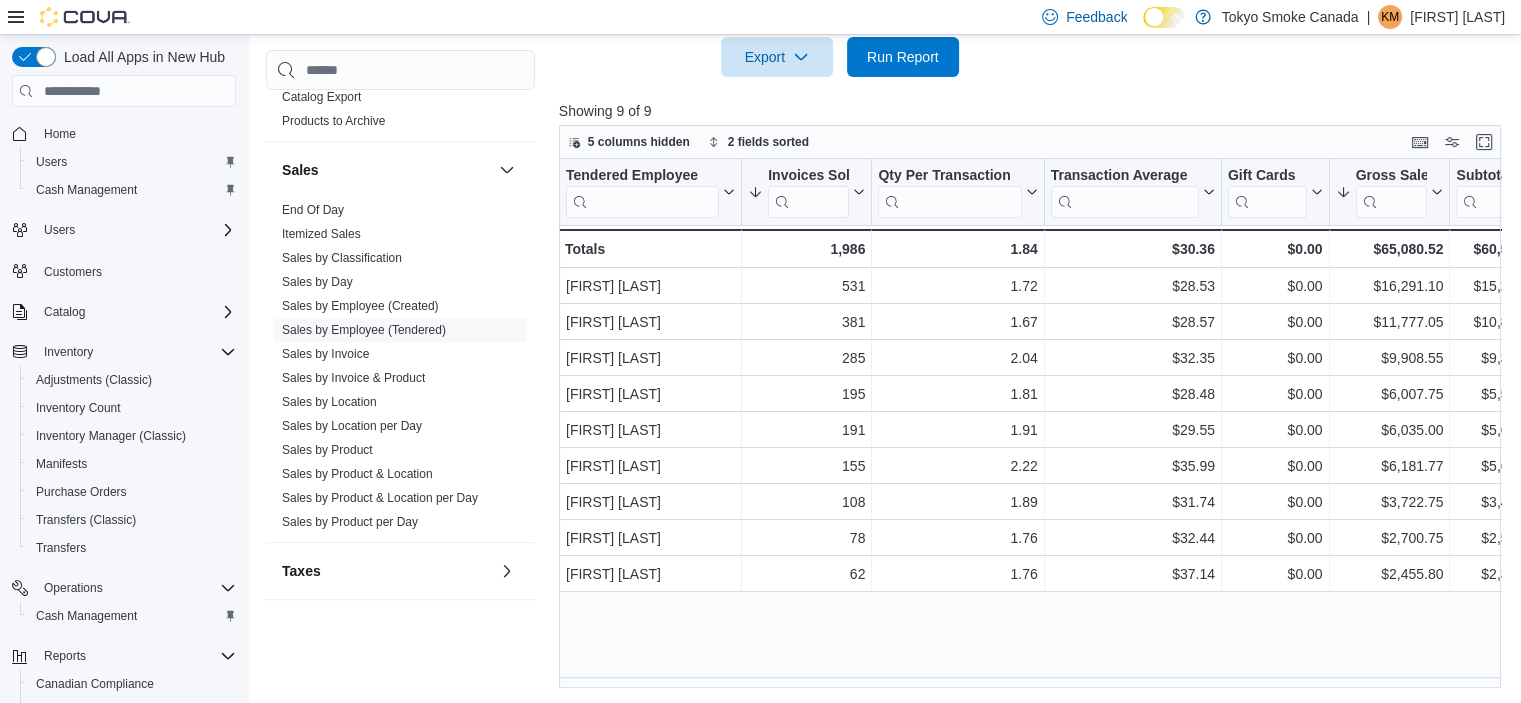 click at bounding box center (1035, 89) 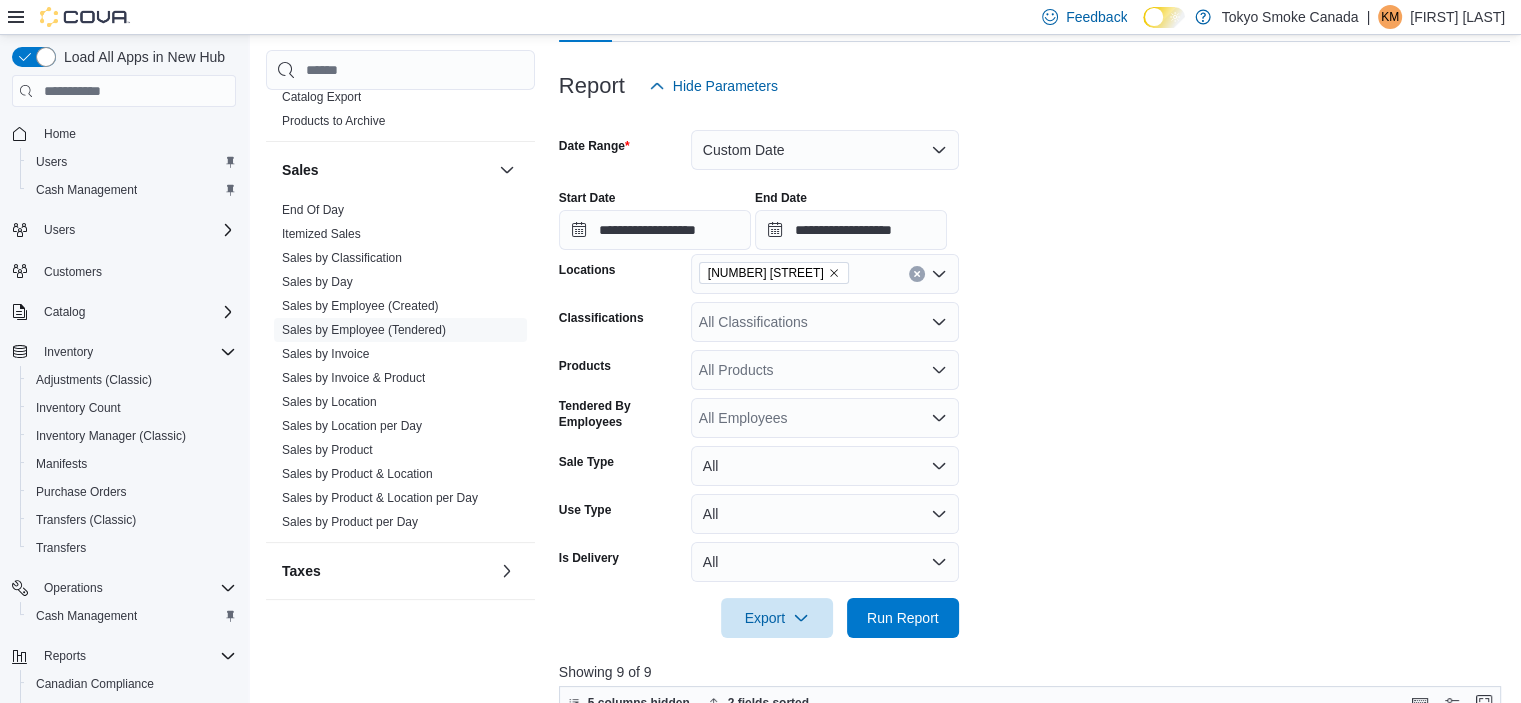 scroll, scrollTop: 130, scrollLeft: 0, axis: vertical 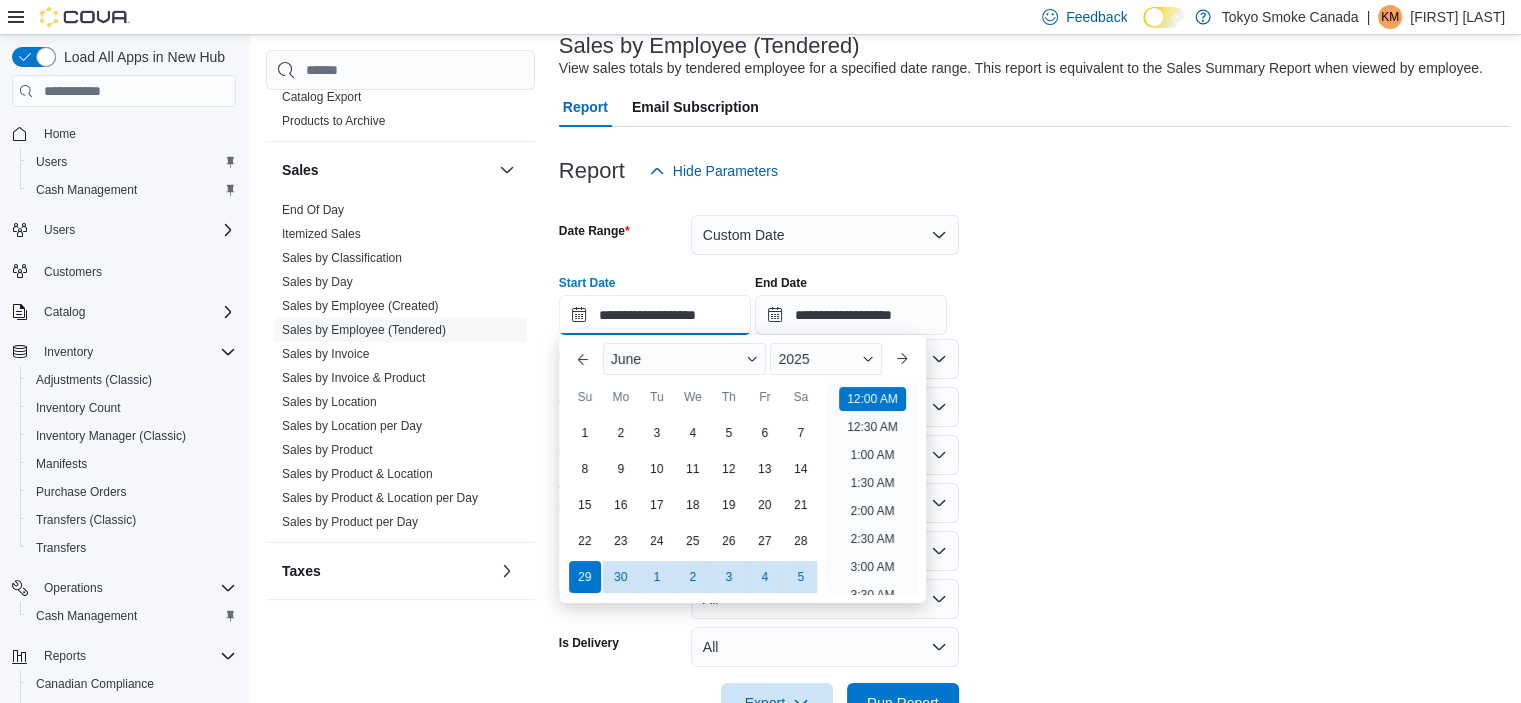 click on "**********" at bounding box center [655, 315] 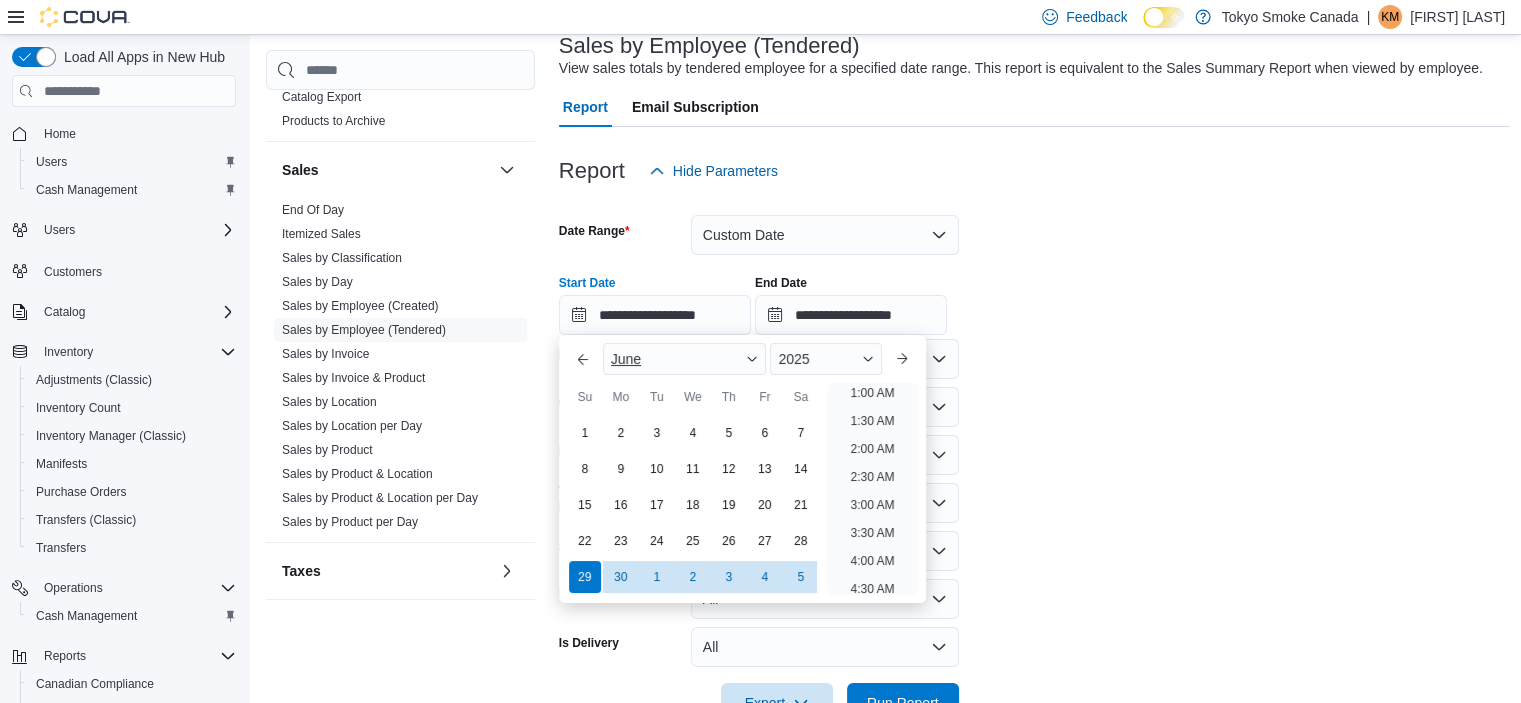 click on "June" at bounding box center (685, 359) 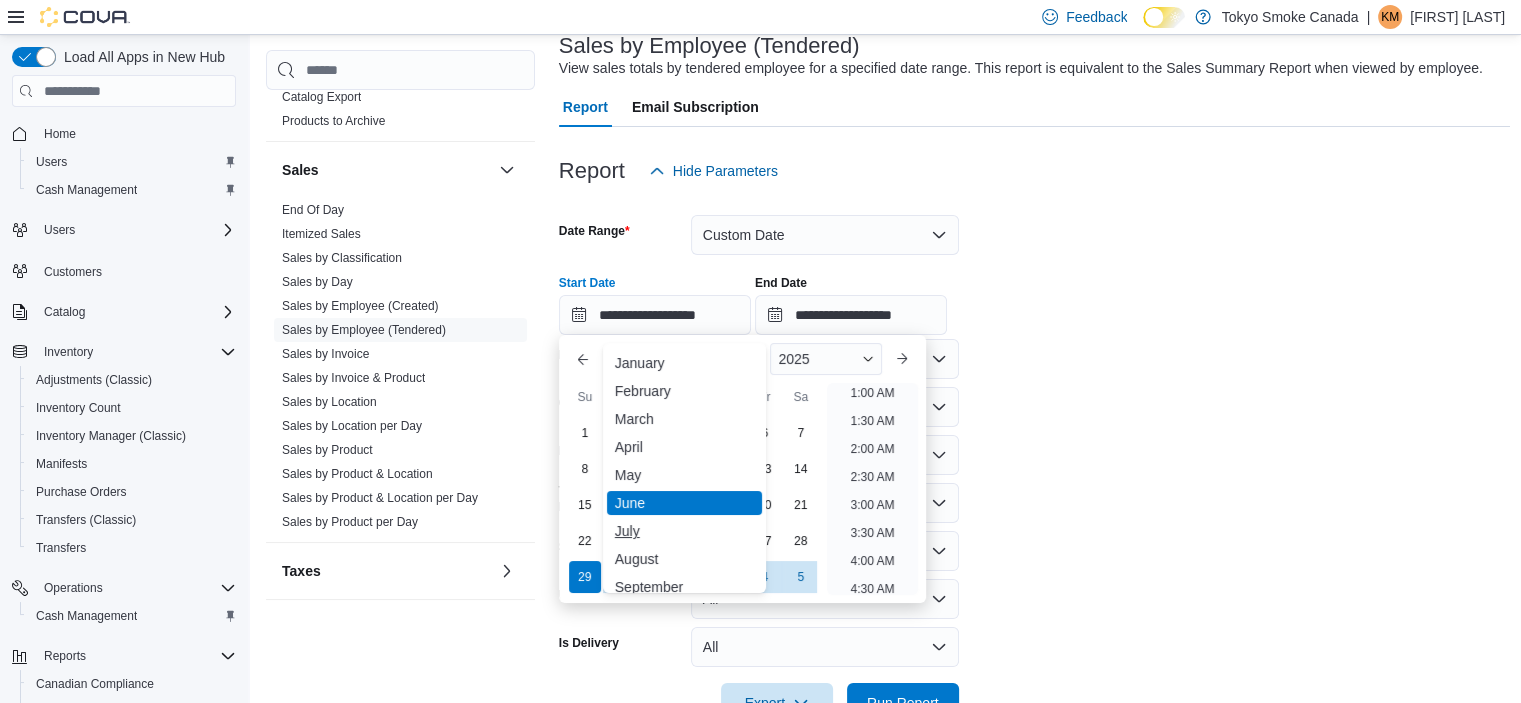 click on "July" at bounding box center [685, 531] 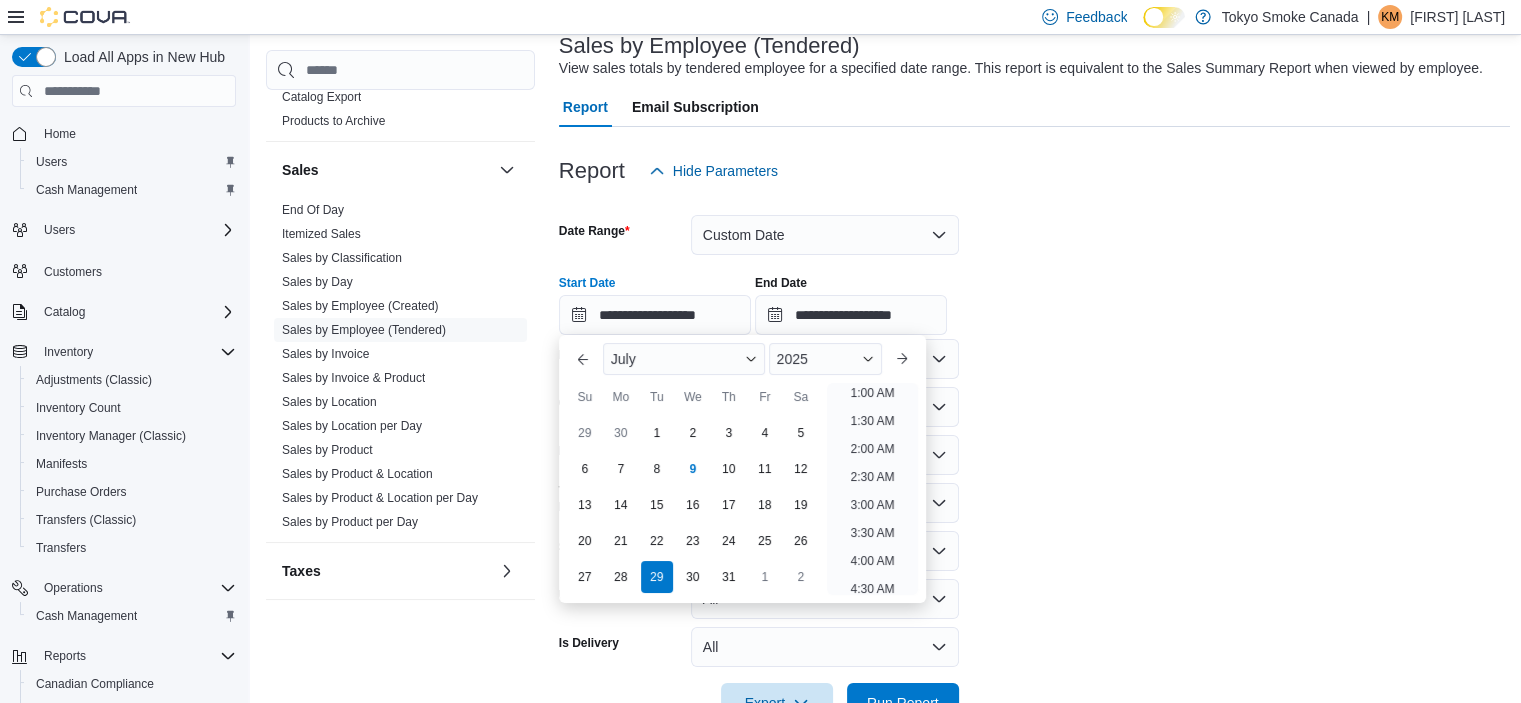 scroll, scrollTop: 4, scrollLeft: 0, axis: vertical 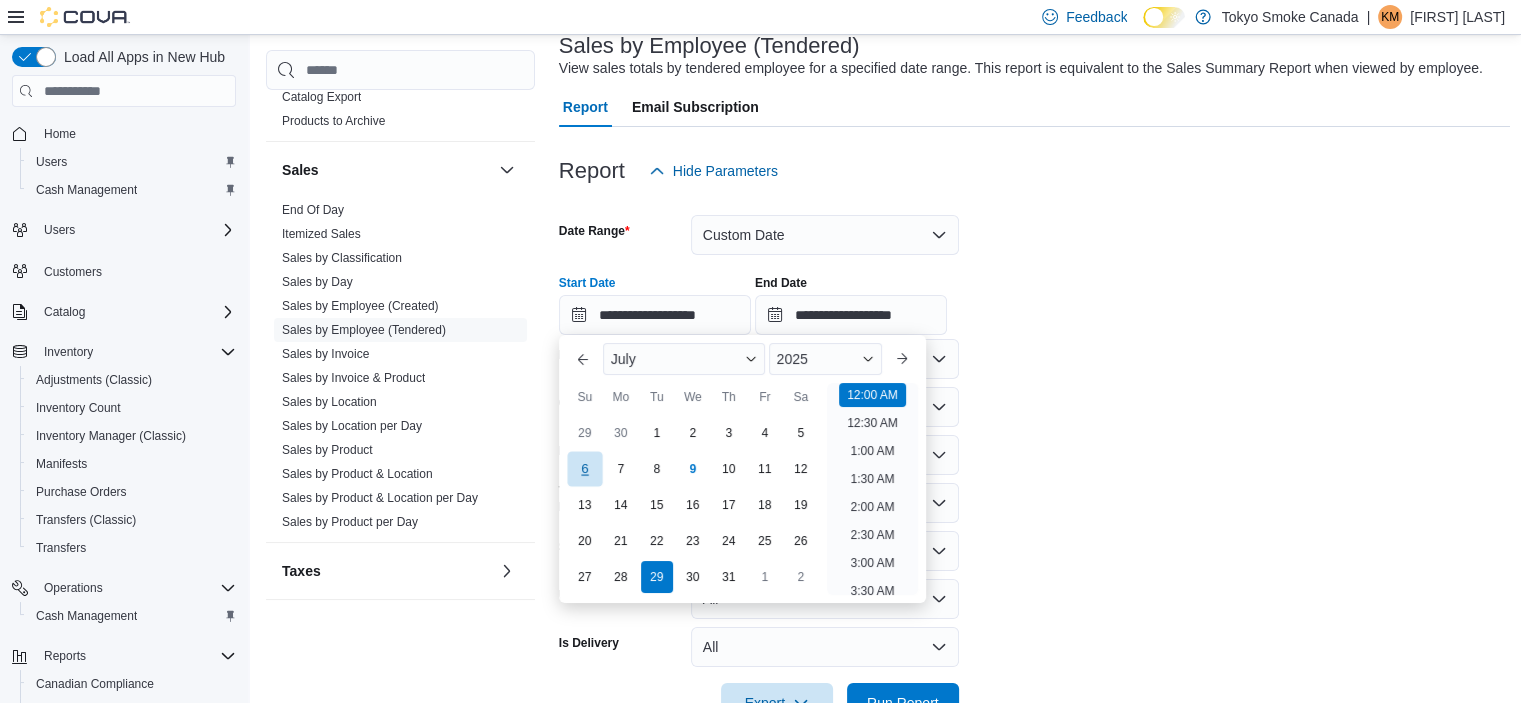 click on "6" at bounding box center (584, 469) 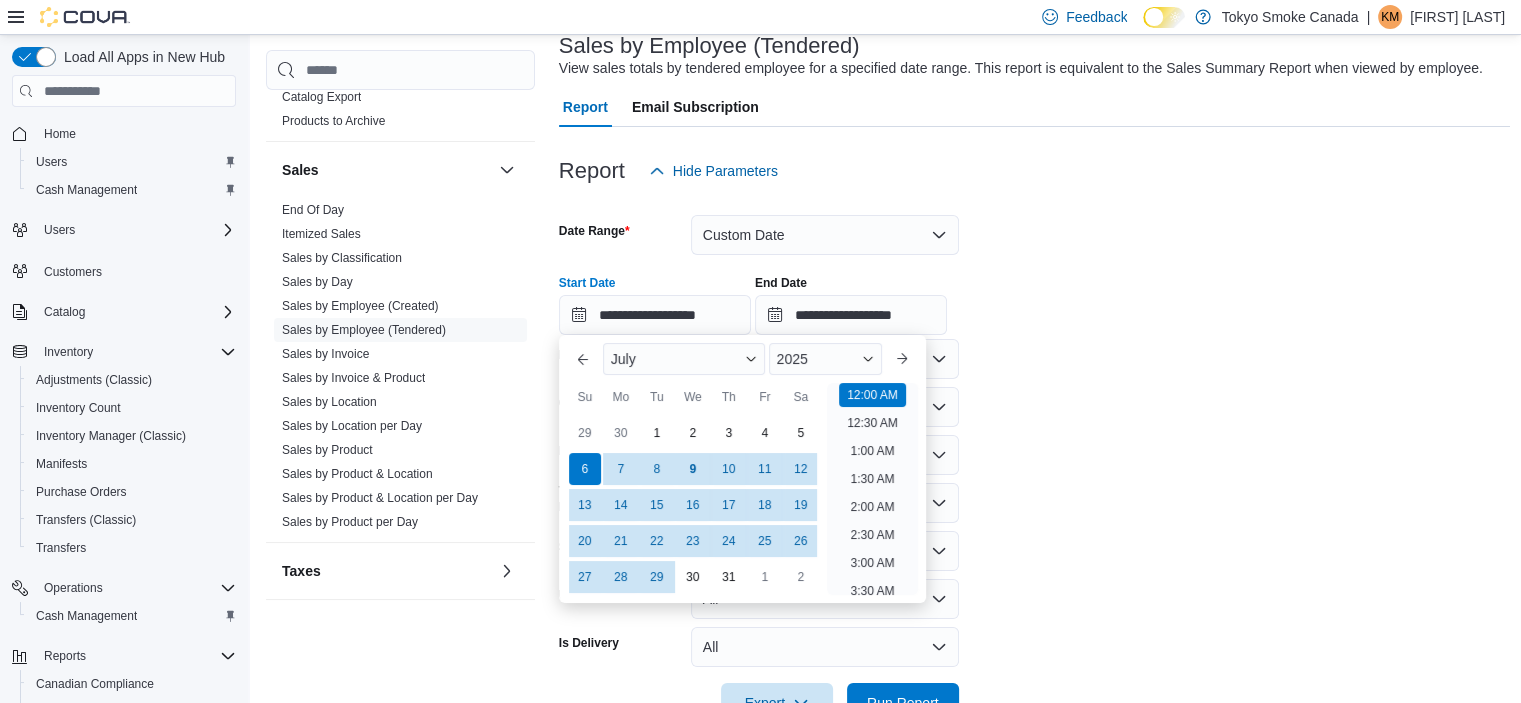 click on "**********" at bounding box center [1035, 457] 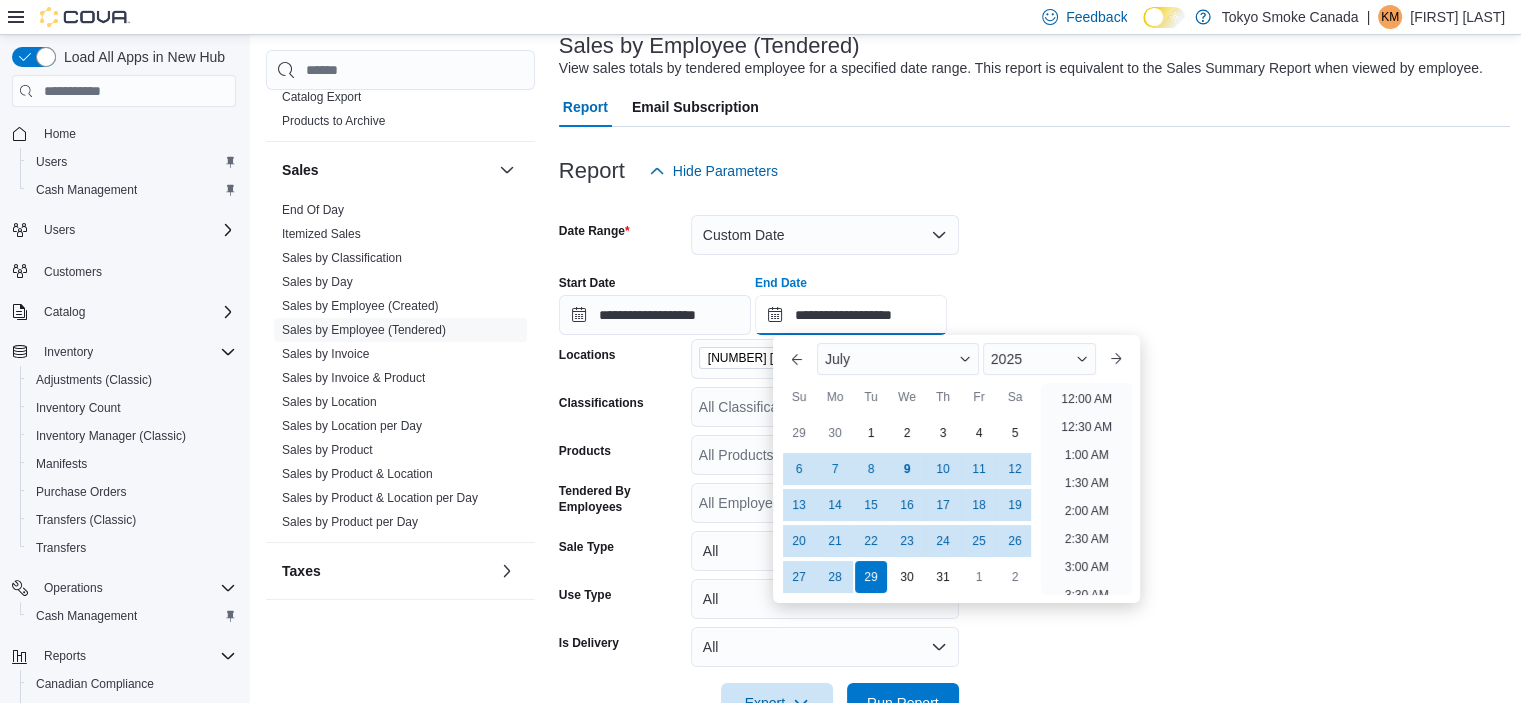 scroll, scrollTop: 1136, scrollLeft: 0, axis: vertical 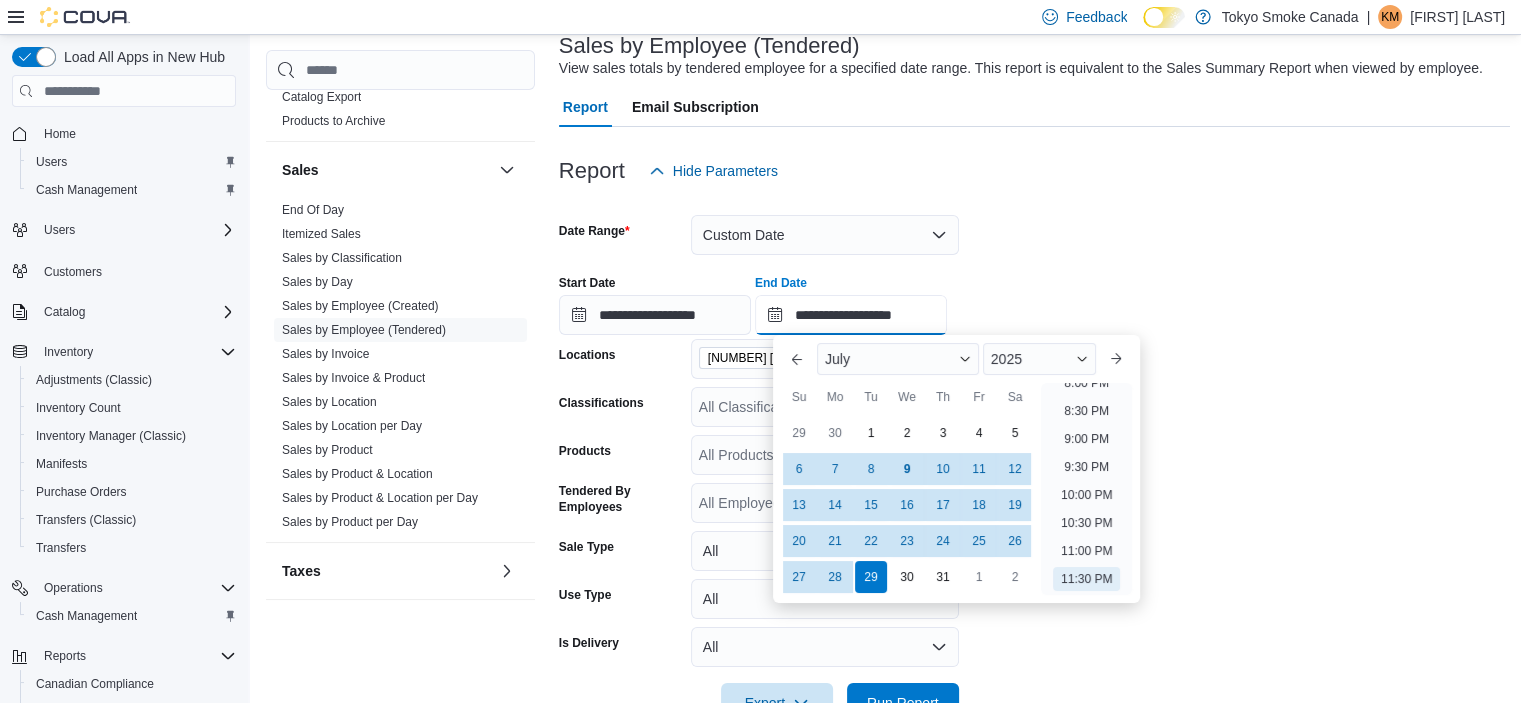 click on "**********" at bounding box center (851, 315) 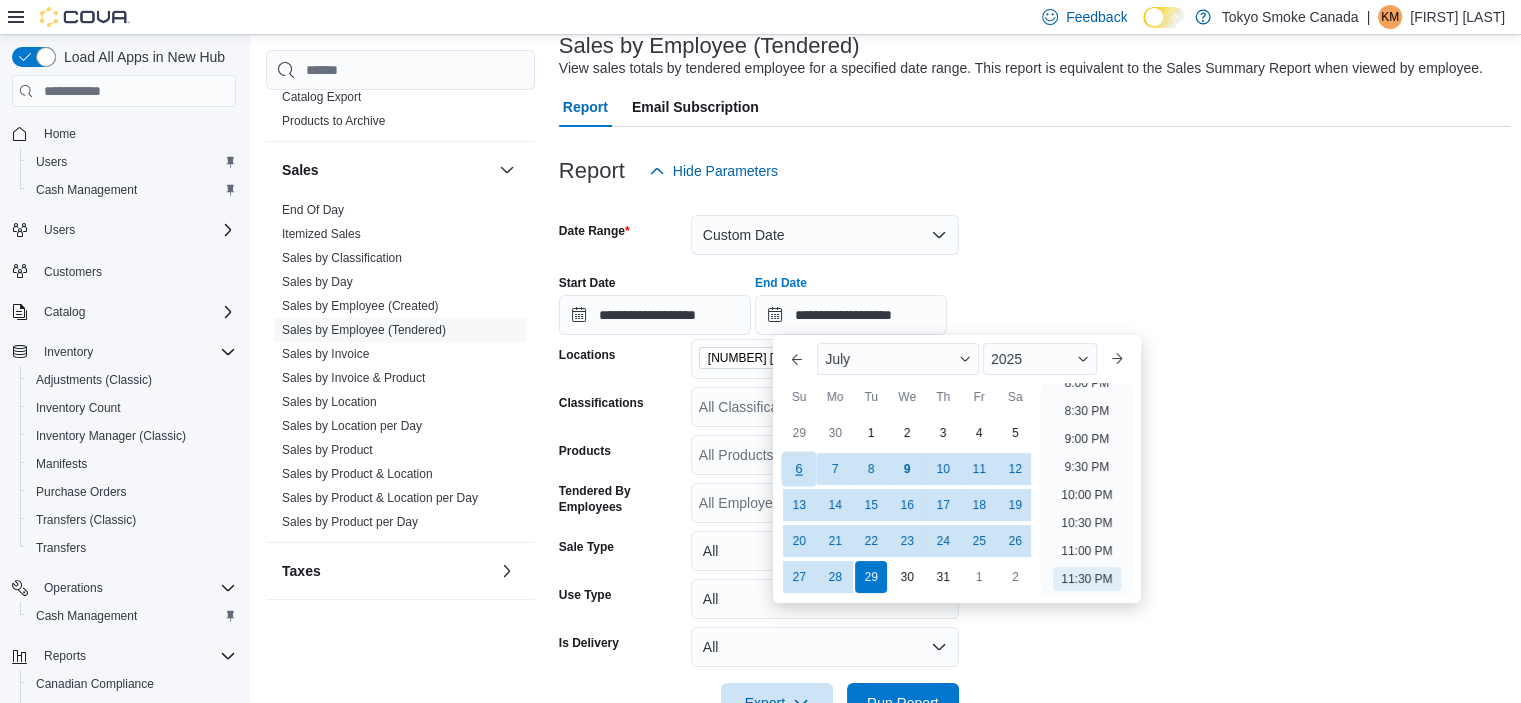 click on "6" at bounding box center [799, 469] 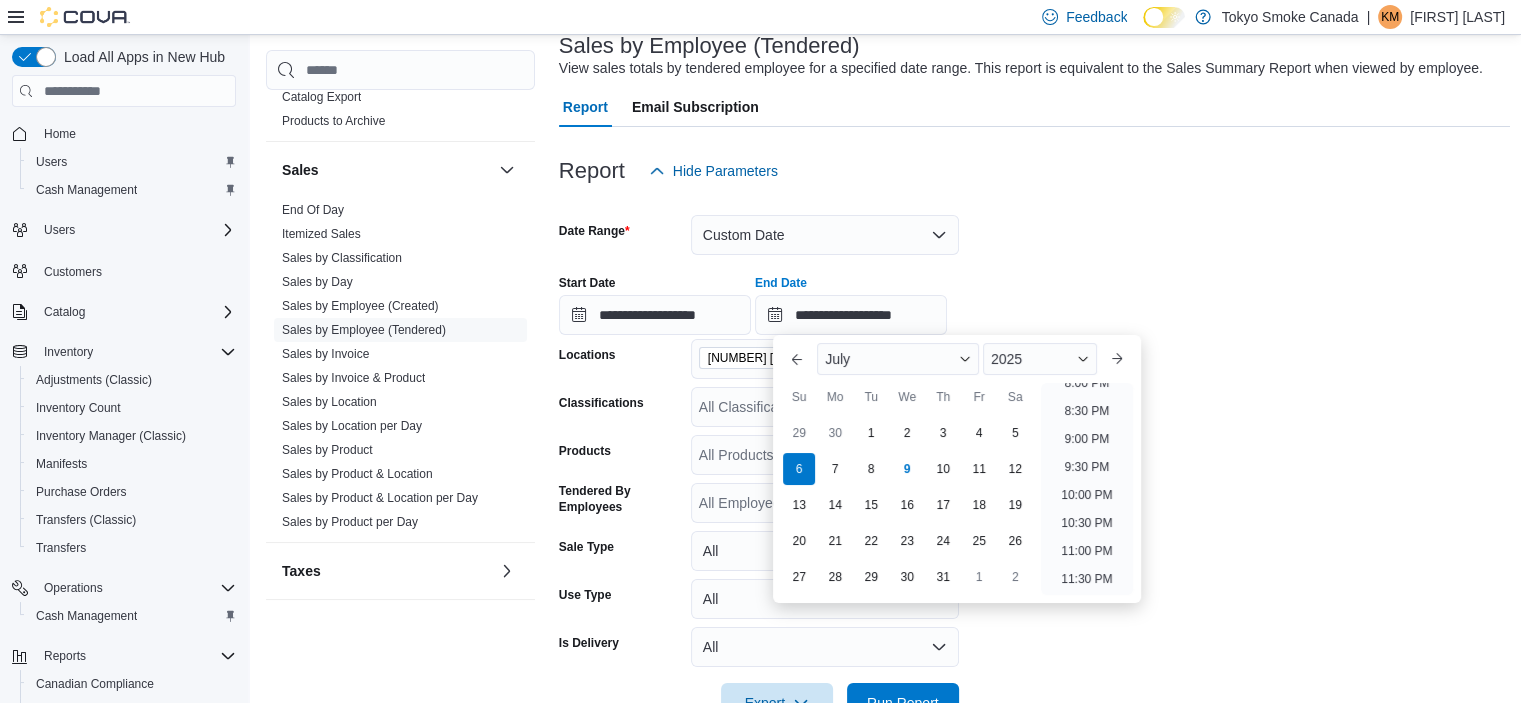 click on "**********" at bounding box center [1035, 297] 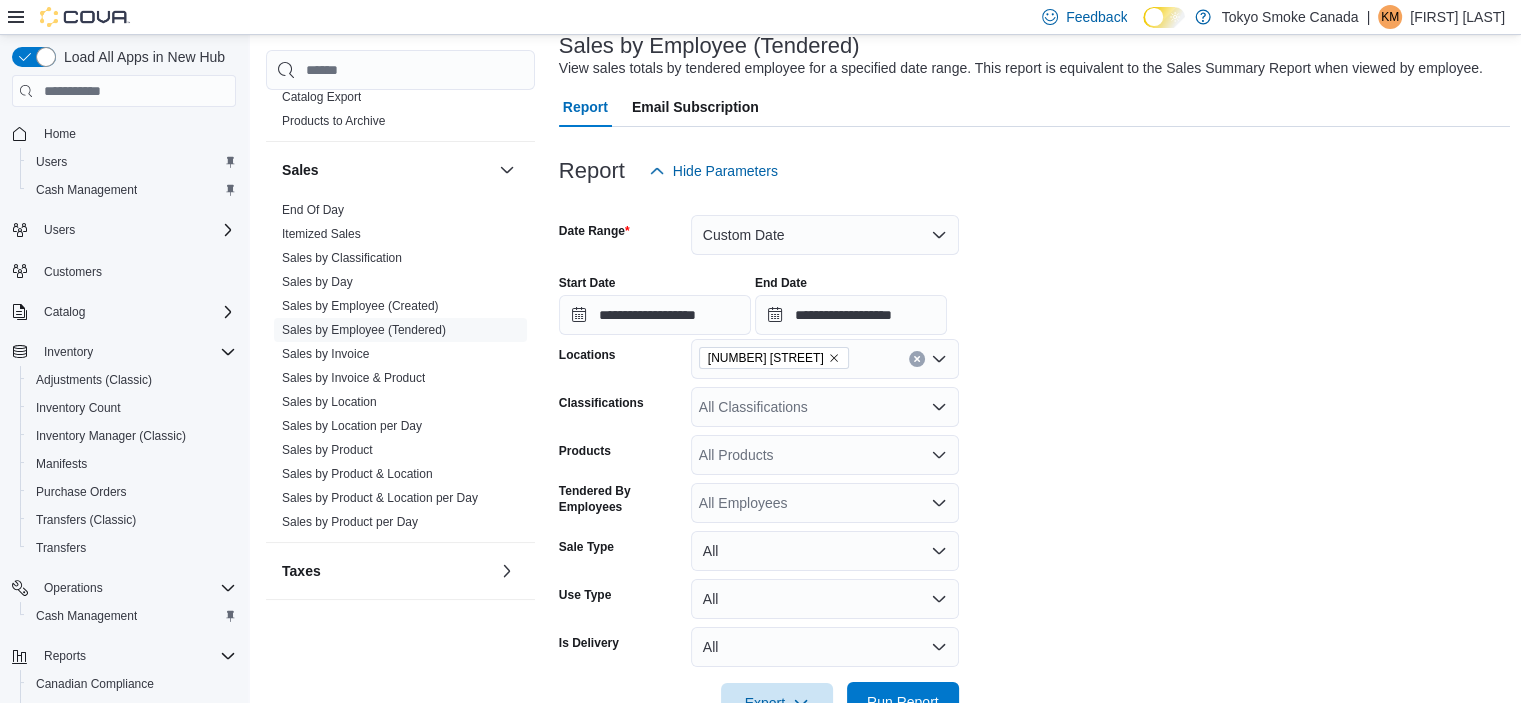 click on "Run Report" at bounding box center [903, 702] 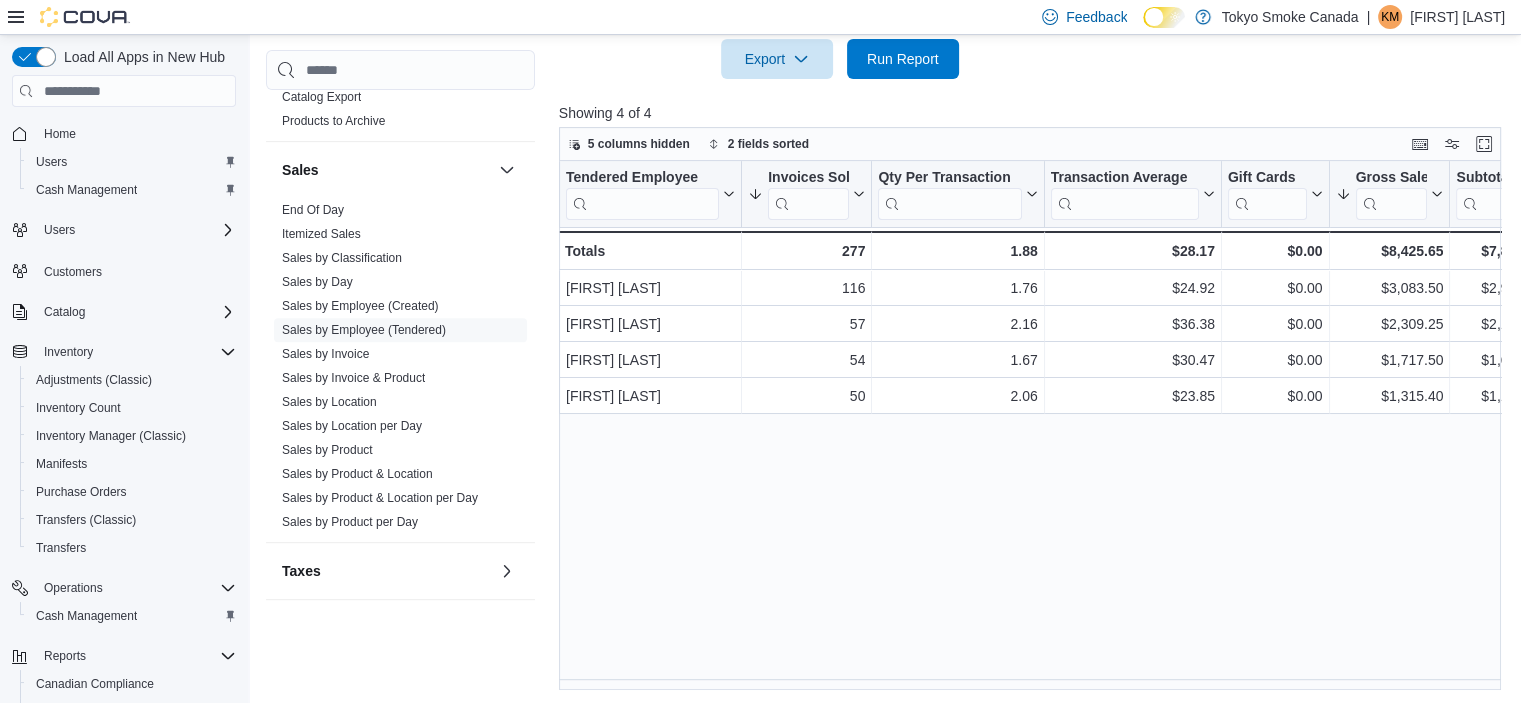 scroll, scrollTop: 776, scrollLeft: 0, axis: vertical 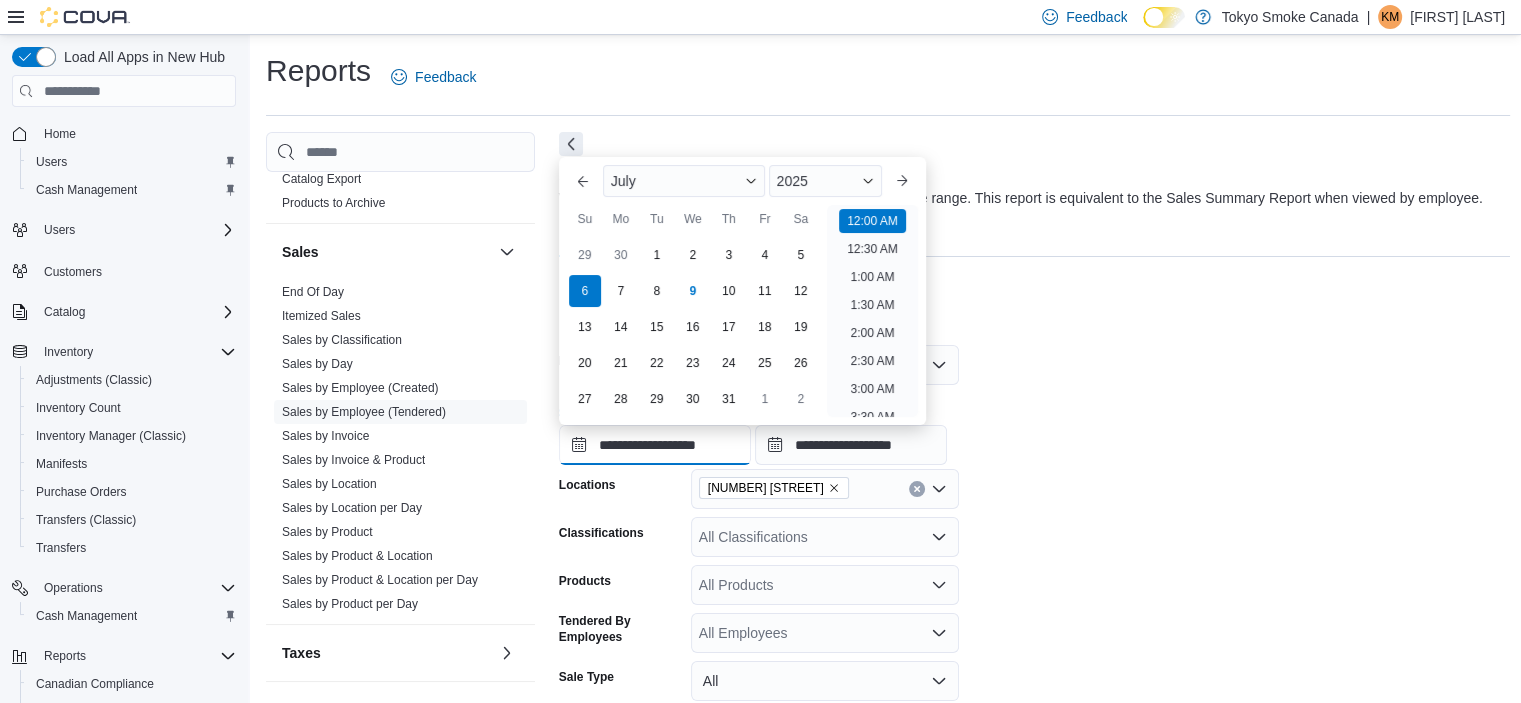 click on "**********" at bounding box center (655, 445) 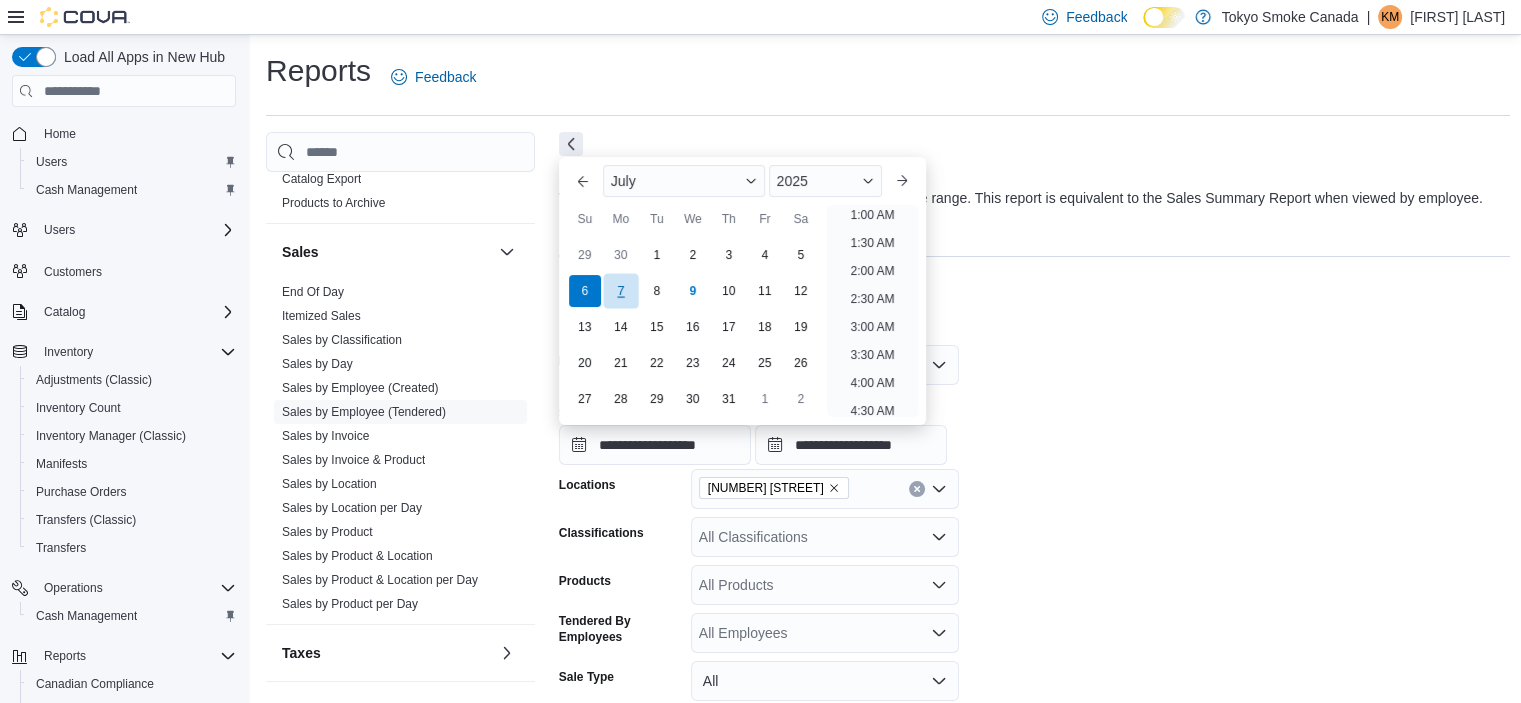 click on "7" at bounding box center [620, 291] 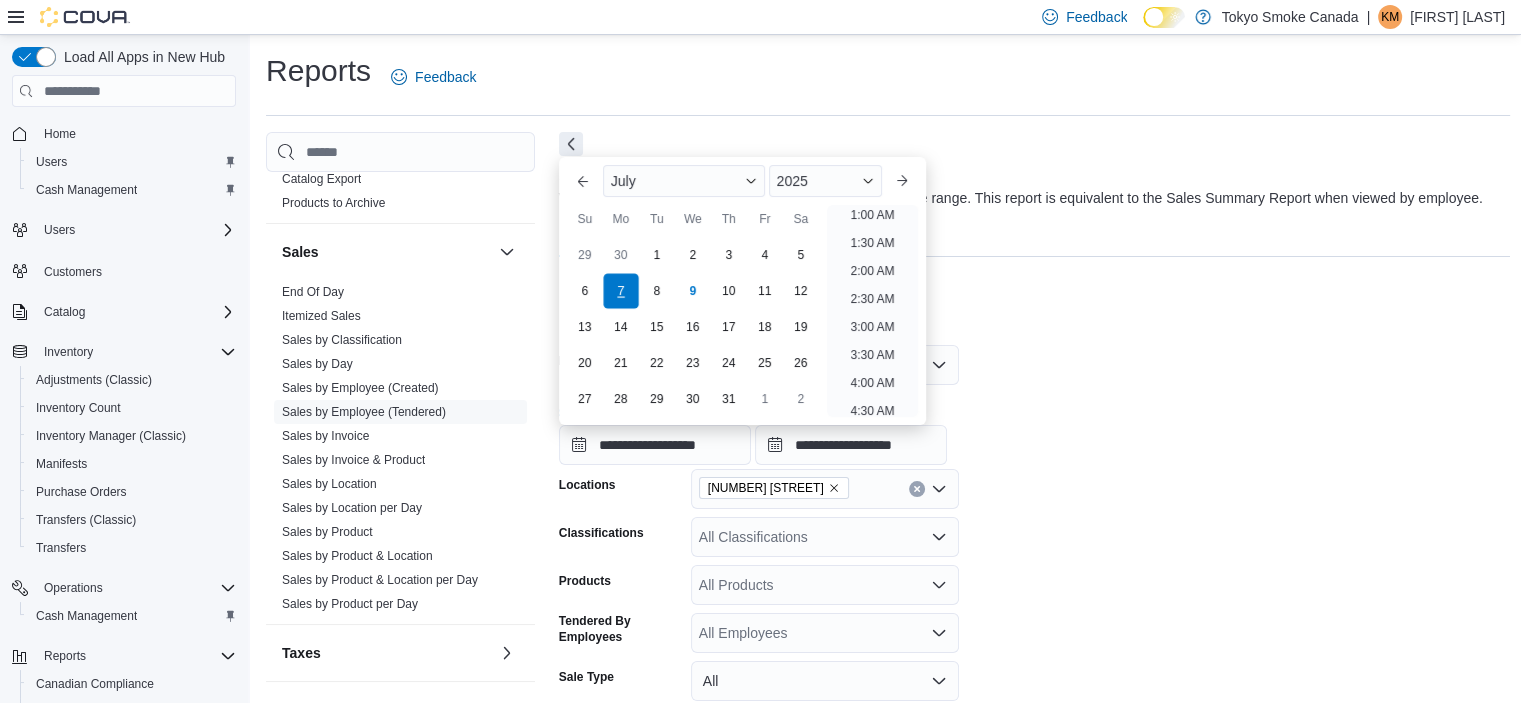 scroll, scrollTop: 4, scrollLeft: 0, axis: vertical 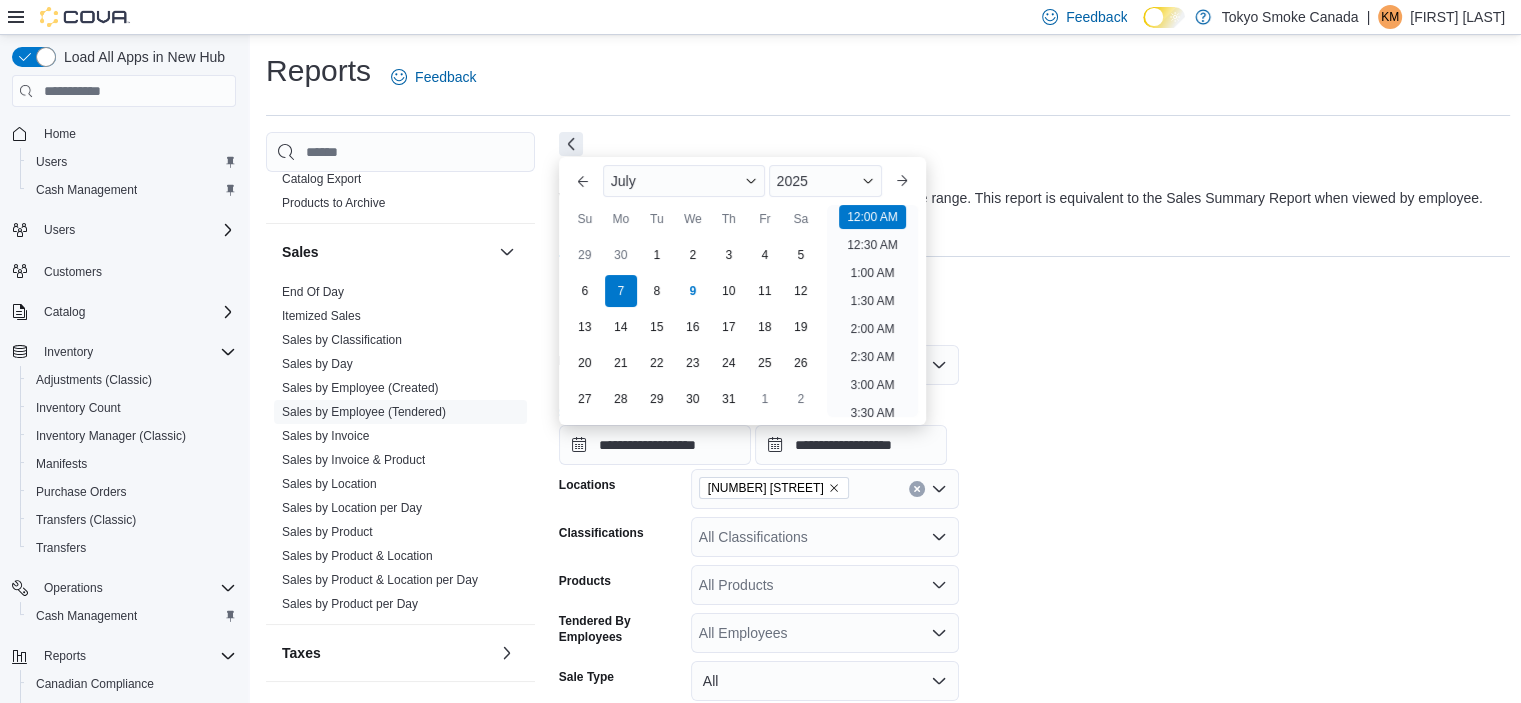 click on "**********" at bounding box center (1035, 427) 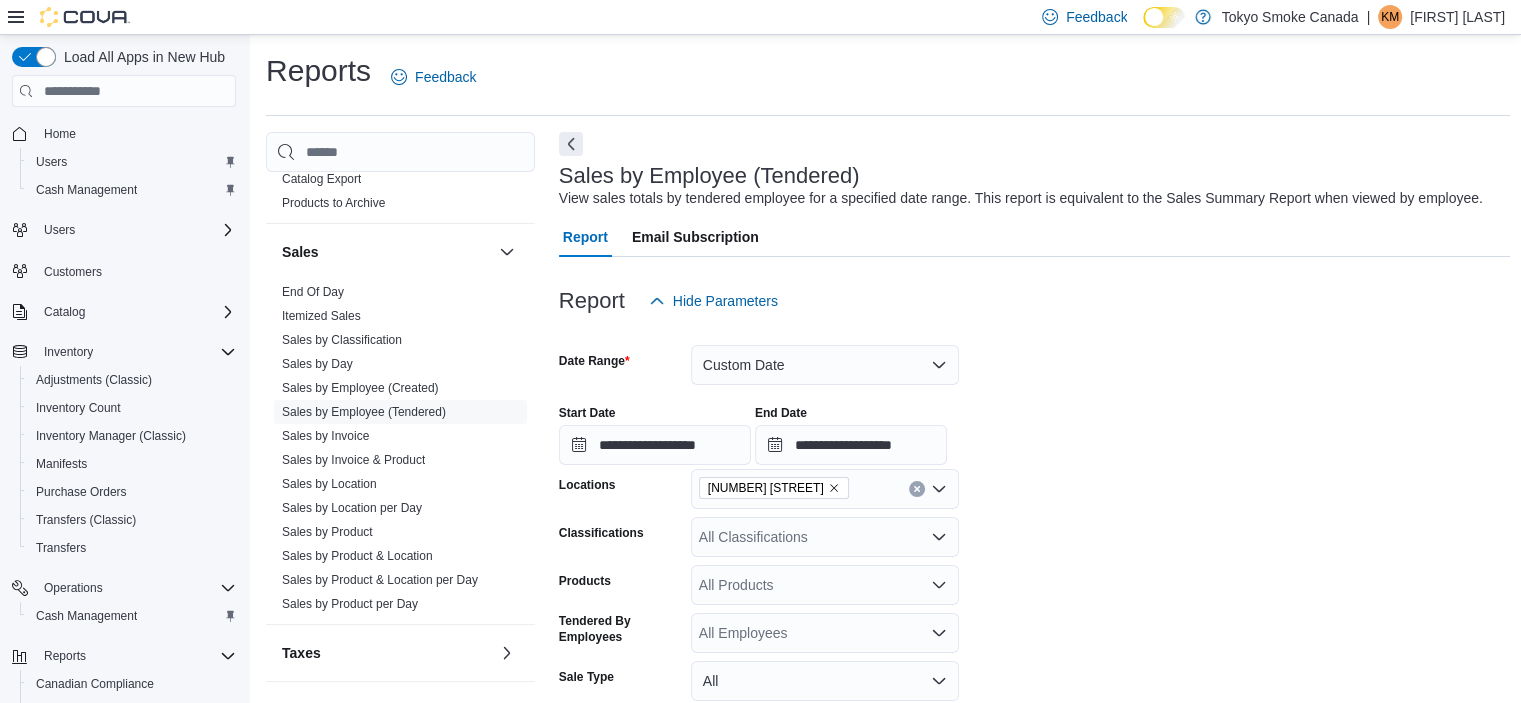 scroll, scrollTop: 776, scrollLeft: 0, axis: vertical 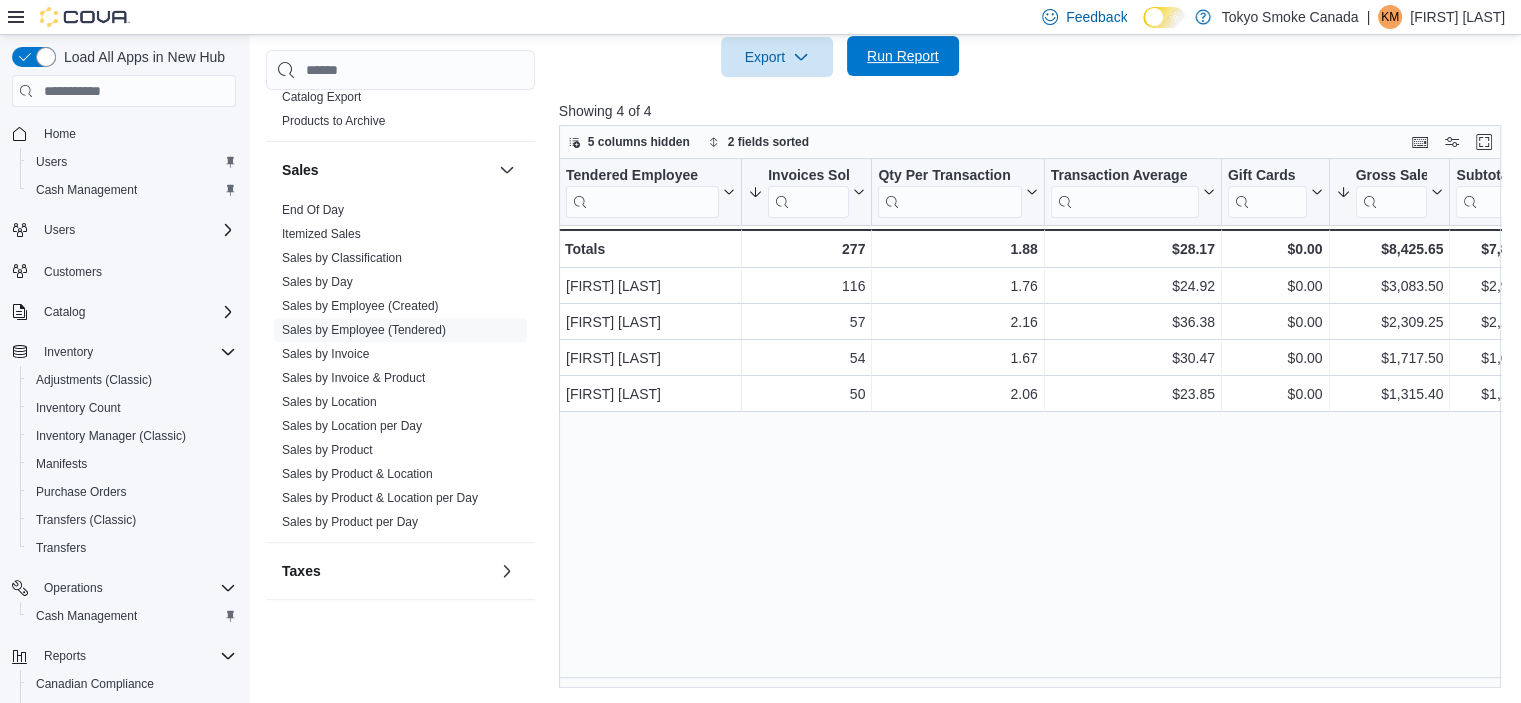 click on "Run Report" at bounding box center [903, 56] 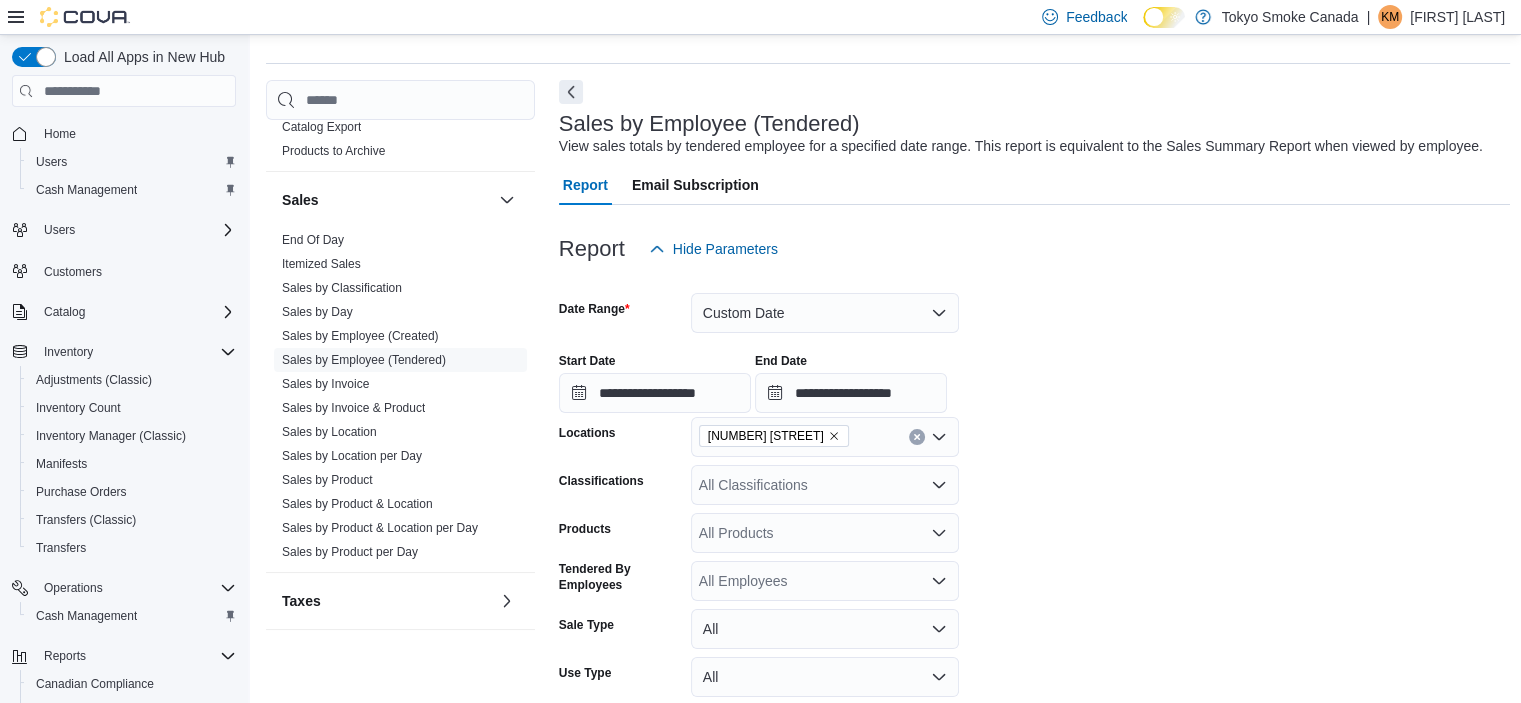 scroll, scrollTop: 12, scrollLeft: 0, axis: vertical 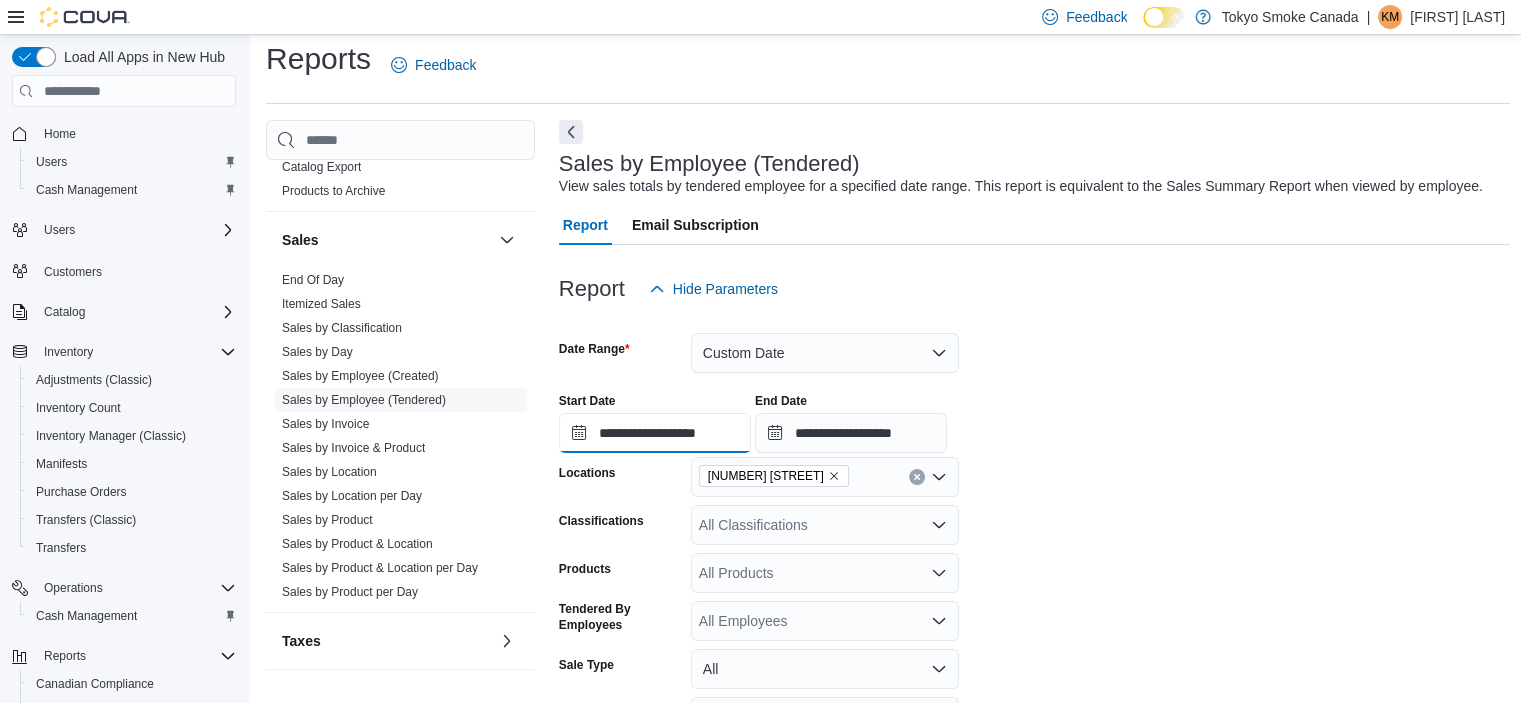 click on "**********" at bounding box center [655, 433] 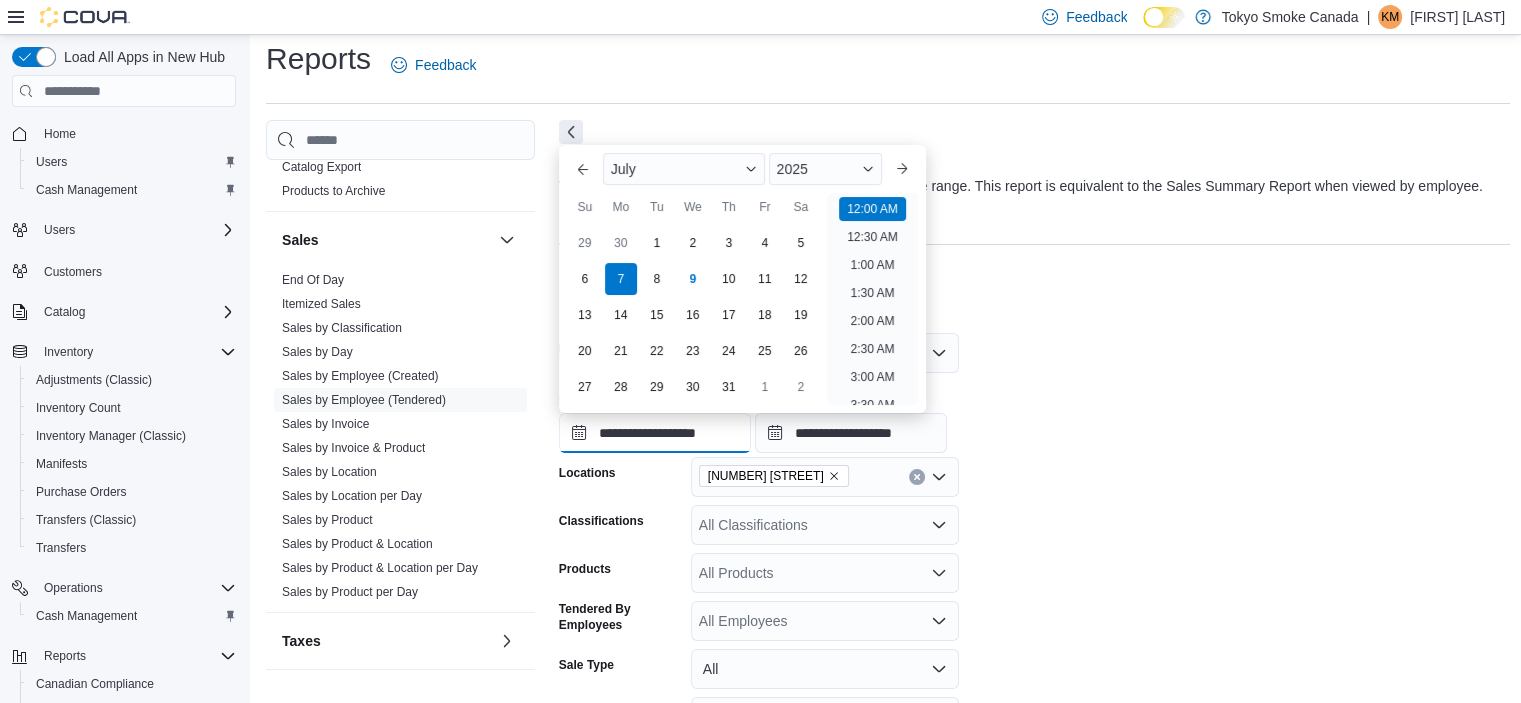 scroll, scrollTop: 62, scrollLeft: 0, axis: vertical 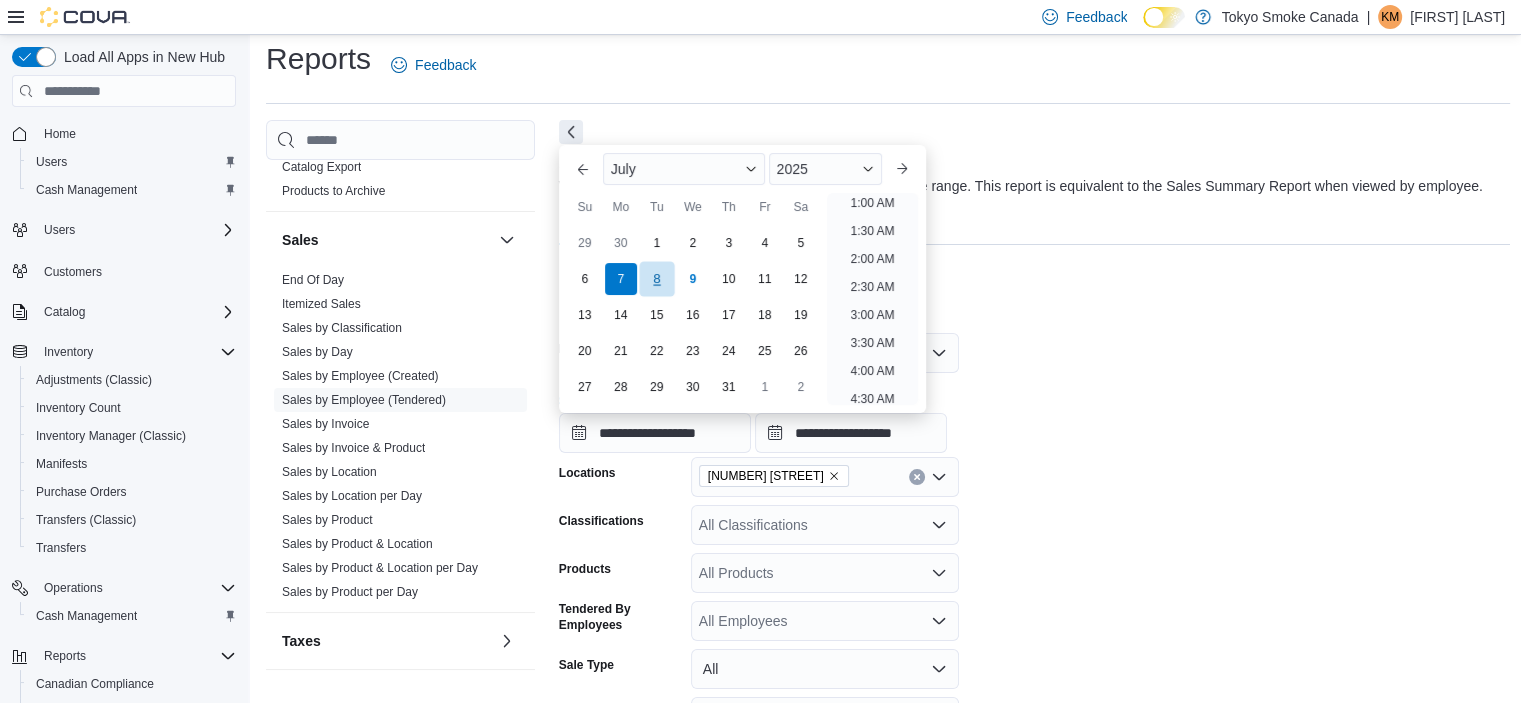 click on "8" at bounding box center (656, 279) 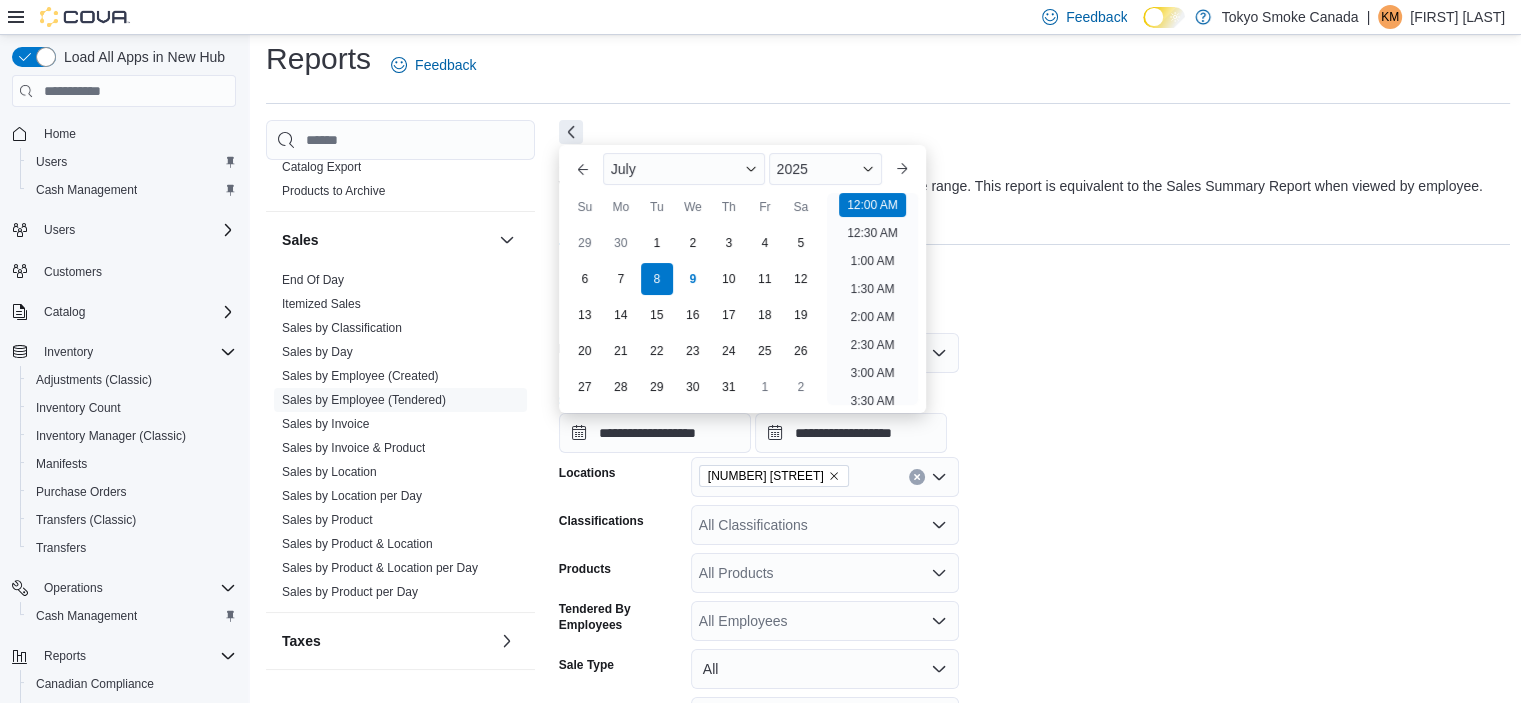 click on "**********" at bounding box center (1035, 415) 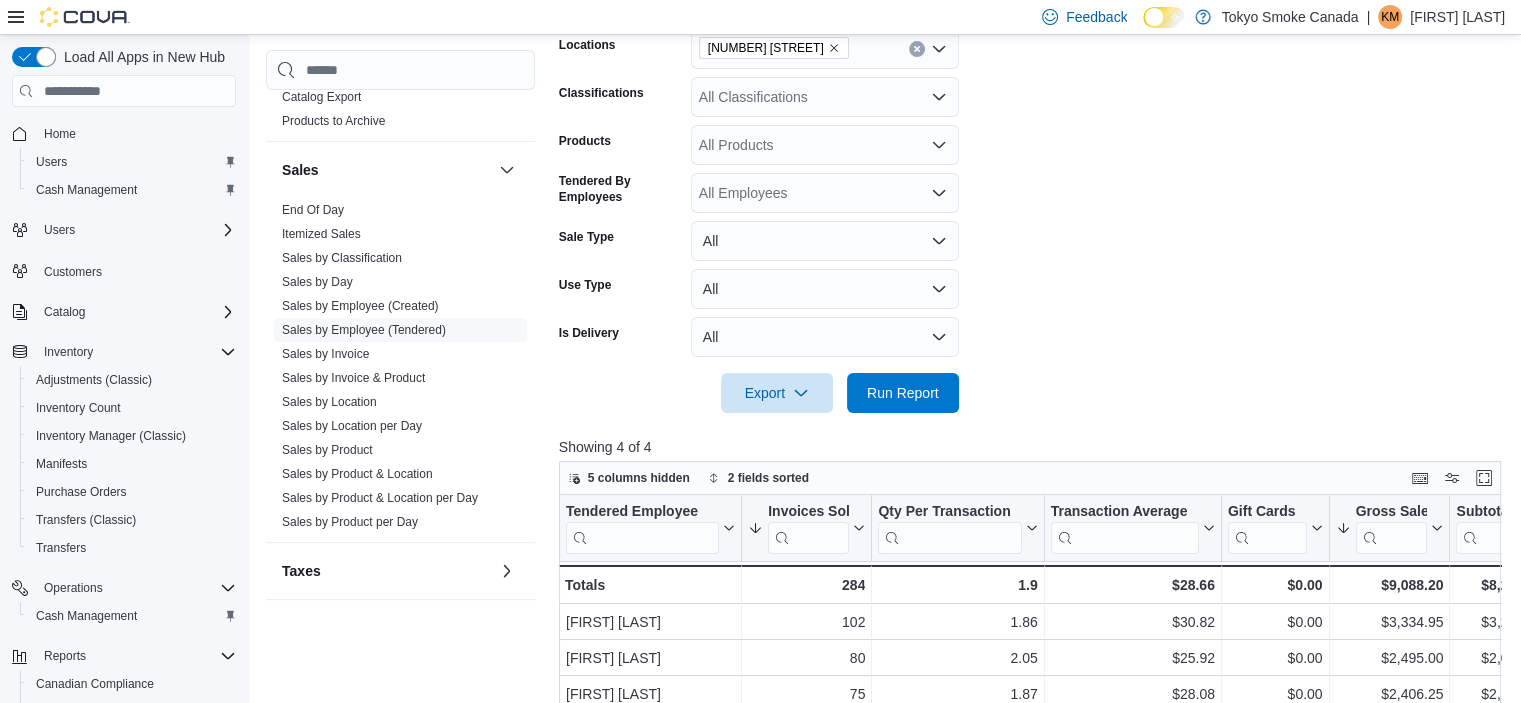 scroll, scrollTop: 432, scrollLeft: 0, axis: vertical 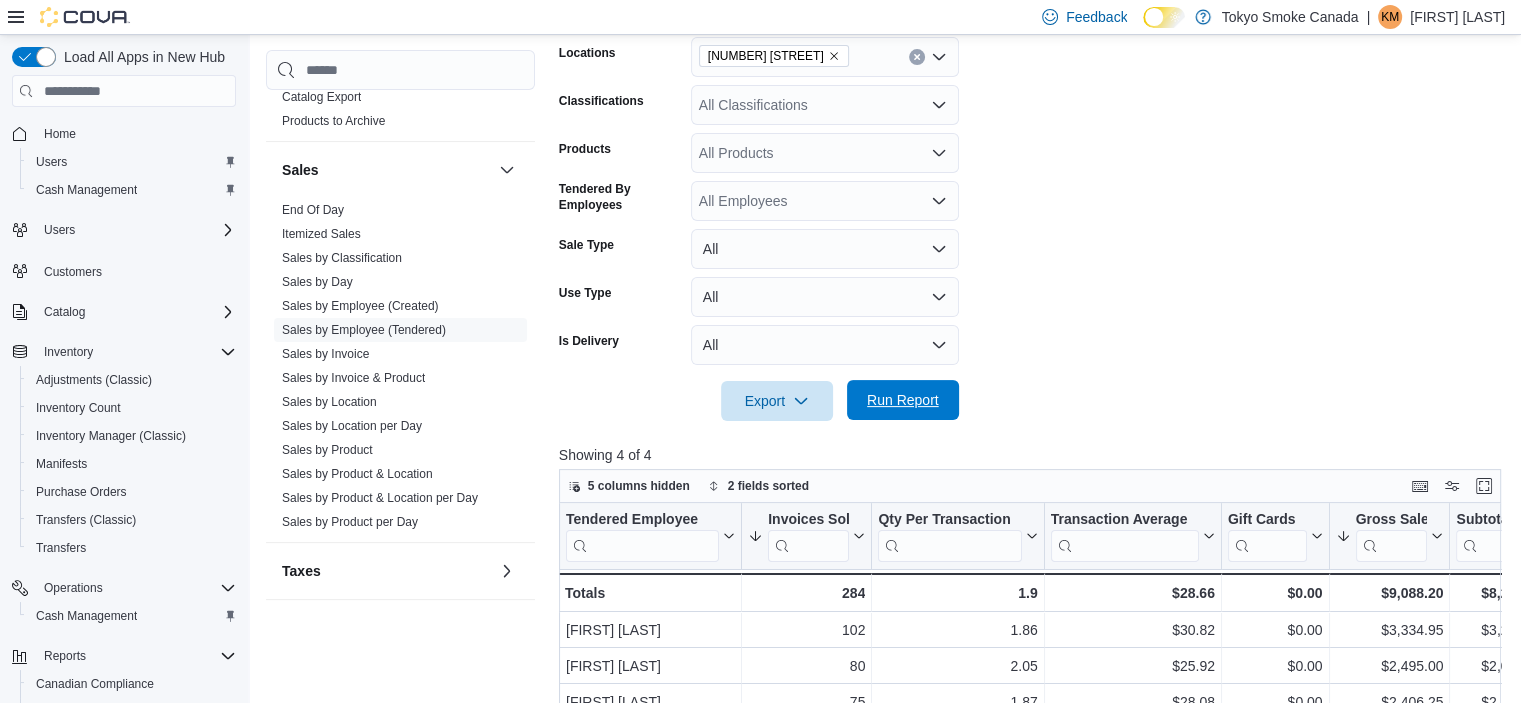 click on "Run Report" at bounding box center (903, 400) 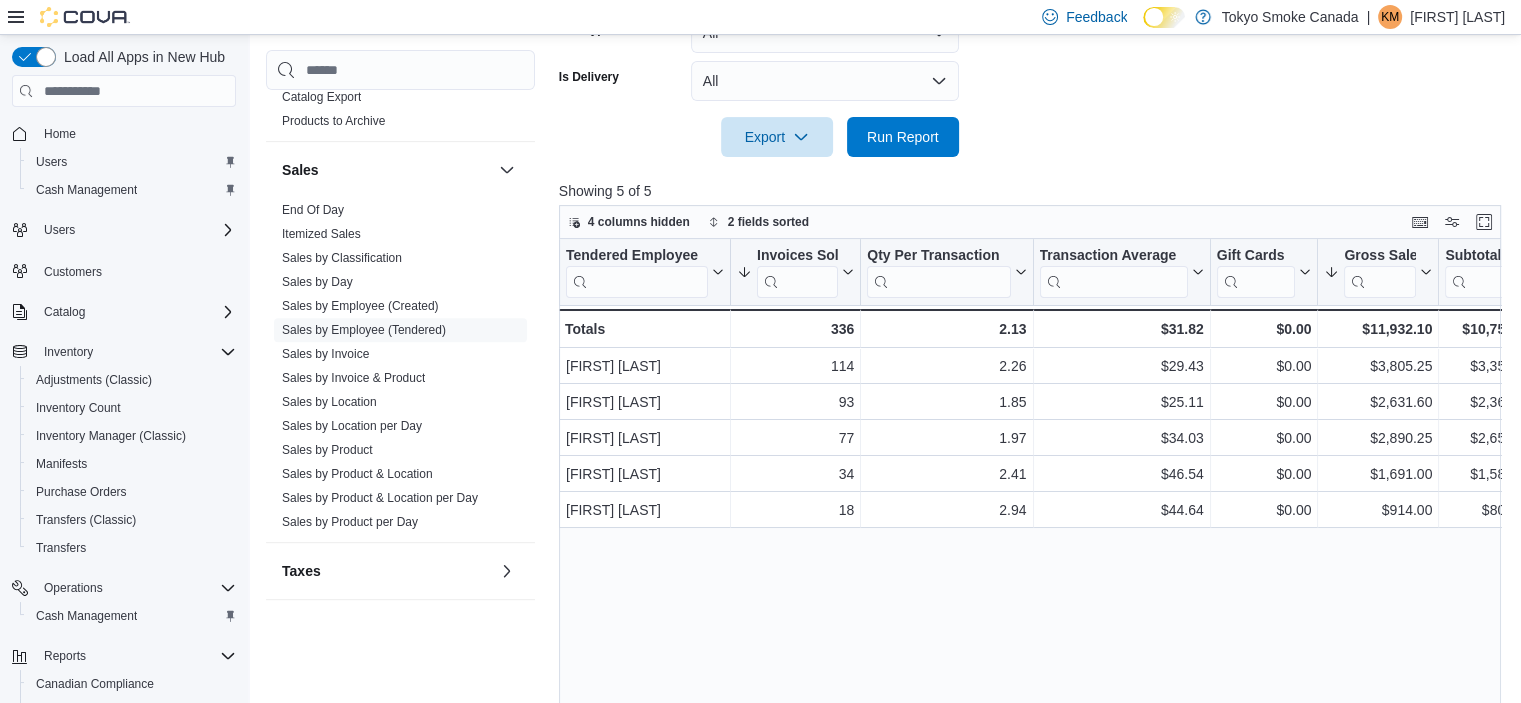scroll, scrollTop: 735, scrollLeft: 0, axis: vertical 